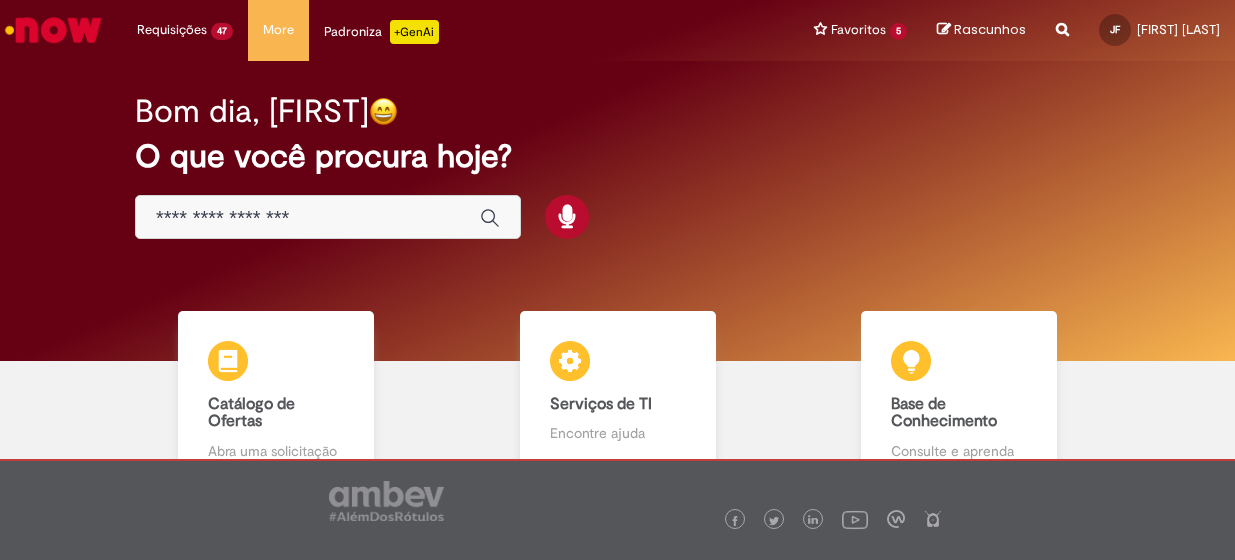 scroll, scrollTop: 0, scrollLeft: 0, axis: both 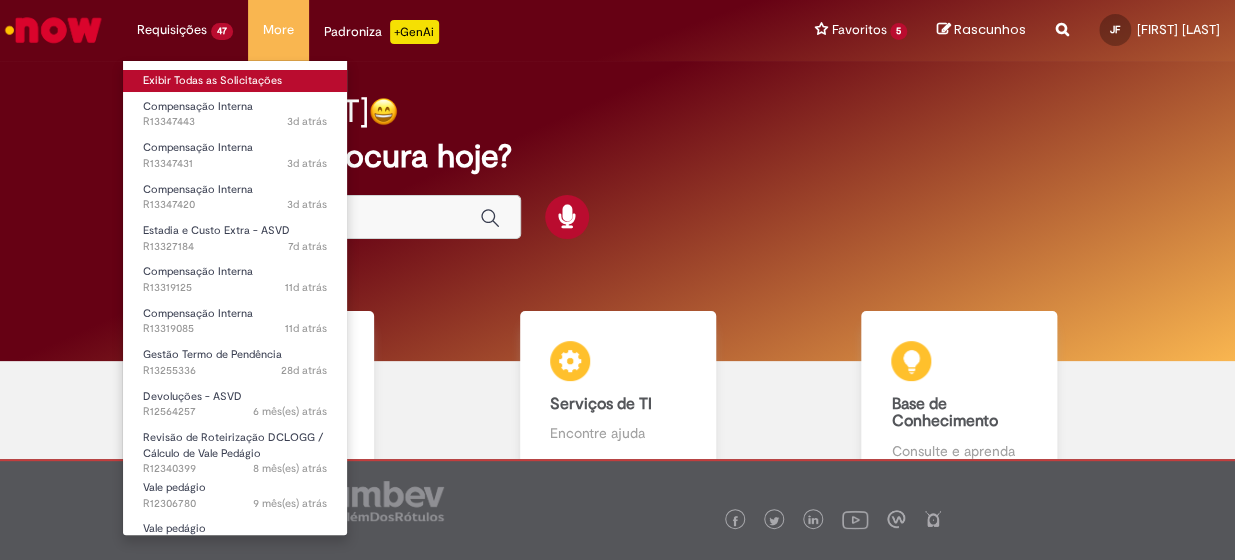 click on "Requisições   47
Exibir Todas as Solicitações
Compensação Interna
3d atrás 3 dias atrás  R13347443
Compensação Interna
3d atrás 3 dias atrás  R13347431
Compensação Interna
3d atrás 3 dias atrás  R13347420
Estadia e Custo Extra - ASVD
7d atrás 7 dias atrás  R13327184
Compensação Interna
11d atrás 11 dias atrás  R13319125
Compensação Interna
11d atrás 11 dias atrás  R13319085
Gestão Termo de Pendência
28d atrás 28 dias atrás  R13255336
Devoluções - ASVD
6 mês(es) atrás 6 meses atrás  R12564257
Revisão de Roteirização DCLOGG / Cálculo de Vale Pedágio
8 mês(es) atrás 8 meses atrás  R12340399
Vale pedágio
9 mês(es) atrás 9 meses atrás  R12306780
Vale pedágio" at bounding box center [185, 30] 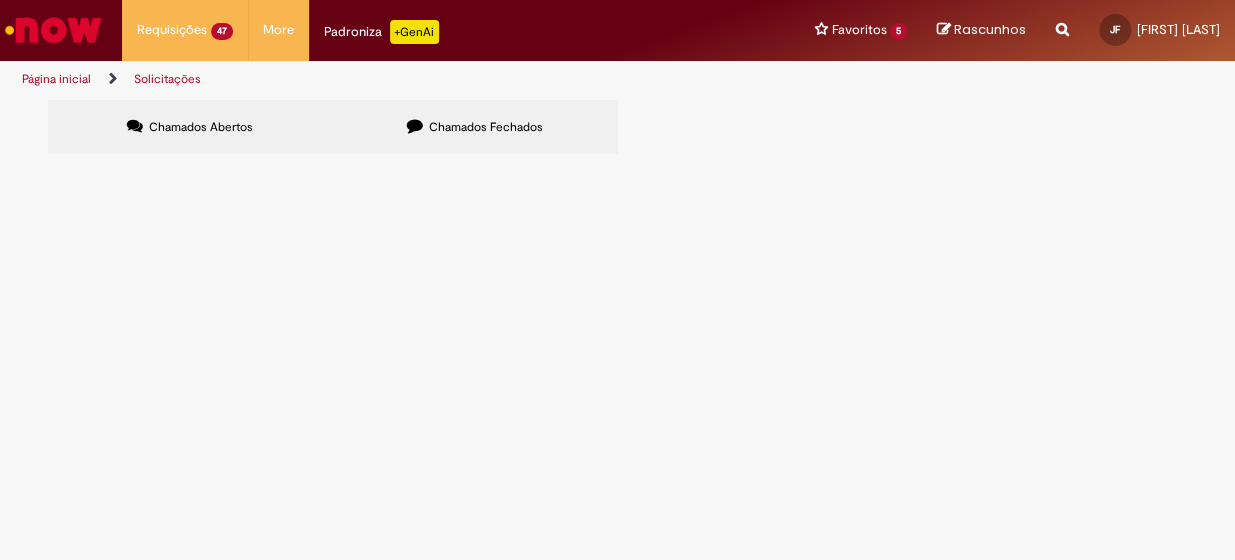 click on "Chamados Abertos     Chamados Fechados
Itens solicitados
Exportar como PDF Exportar como Excel Exportar como CSV
Itens solicitados
Número
Oferta
Descrição
Fase
Status
R13347443       Compensação Interna
Em Tratamento
R13347431       Compensação Interna
Em Tratamento
R13347420       Compensação Interna
Em Tratamento
R13327184       Estadia e Custo Extra - ASVD
Aberto
R13319125       Compensação Interna
Em Tratamento" at bounding box center [618, 100] 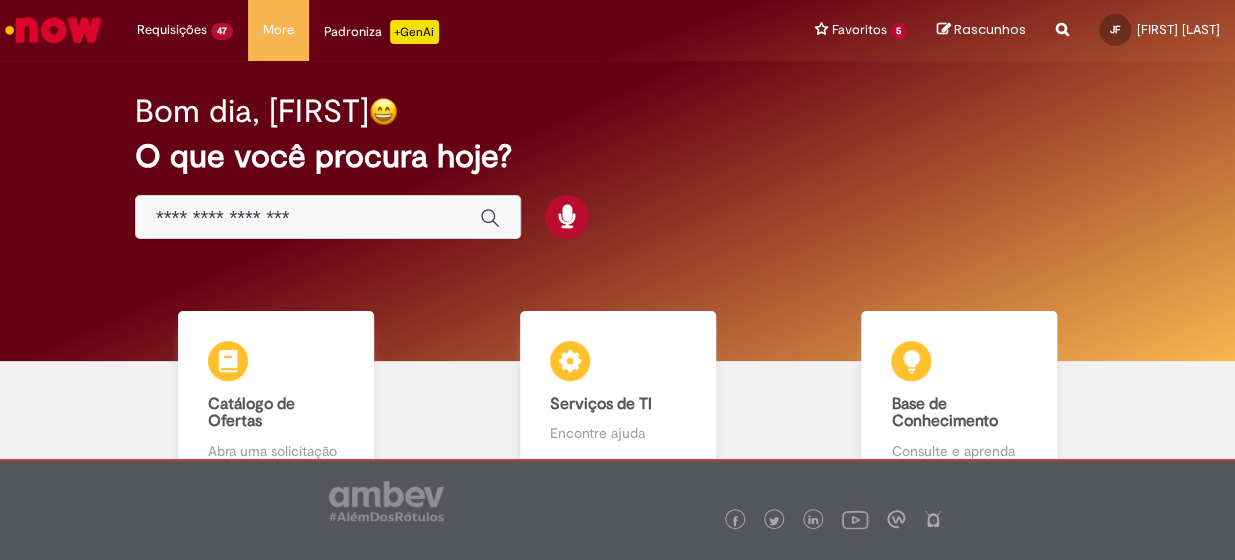 click at bounding box center (308, 218) 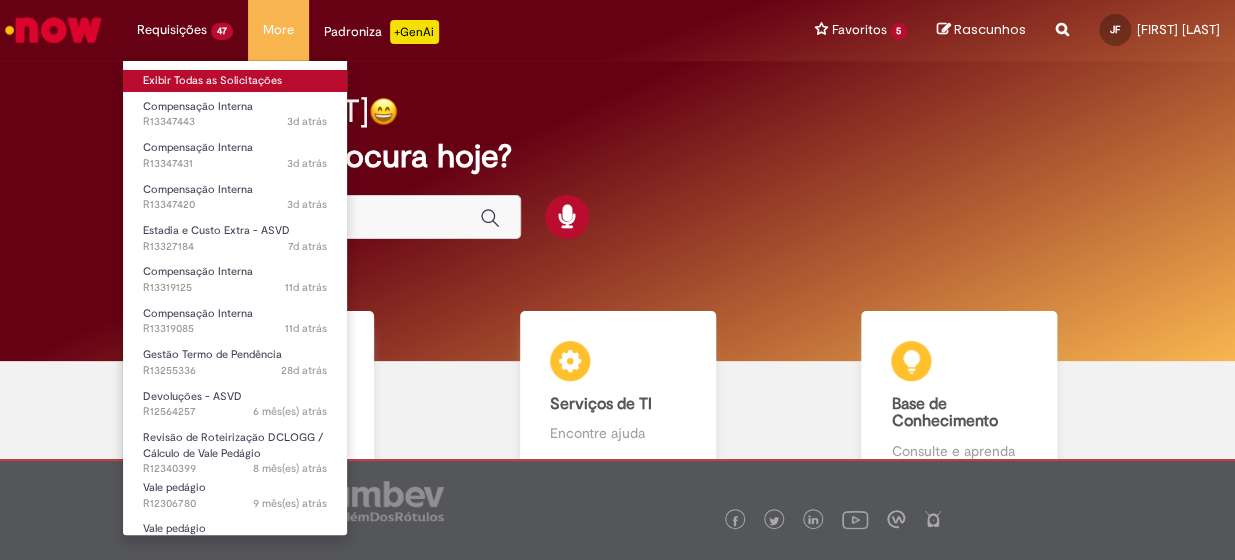 click on "Exibir Todas as Solicitações" at bounding box center (235, 81) 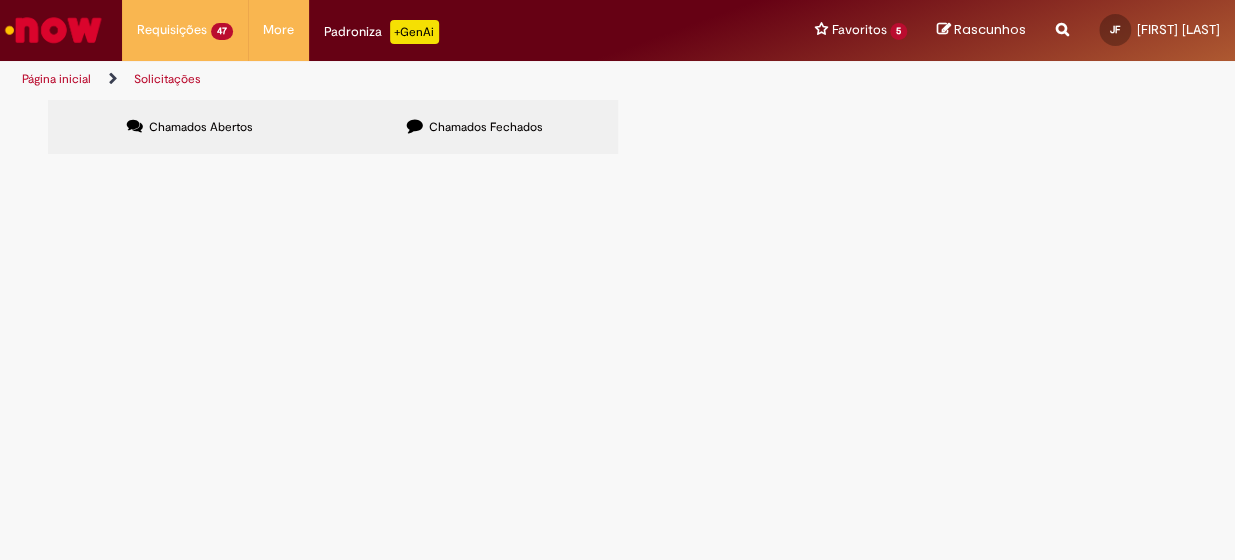scroll, scrollTop: 90, scrollLeft: 0, axis: vertical 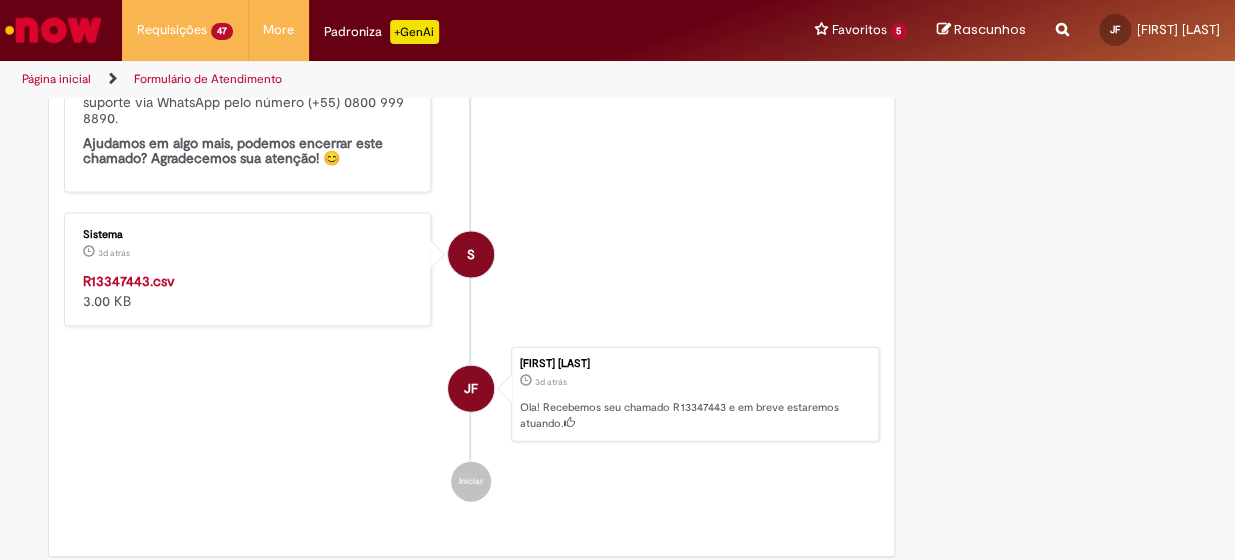 click on "R13347443.csv" at bounding box center [129, 280] 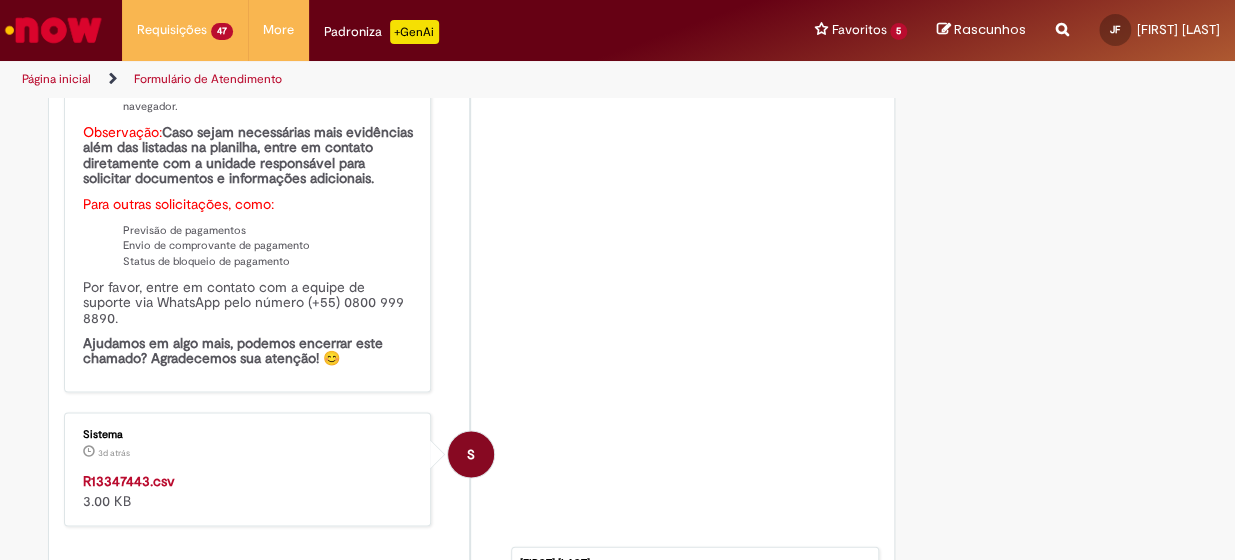 scroll, scrollTop: 1090, scrollLeft: 0, axis: vertical 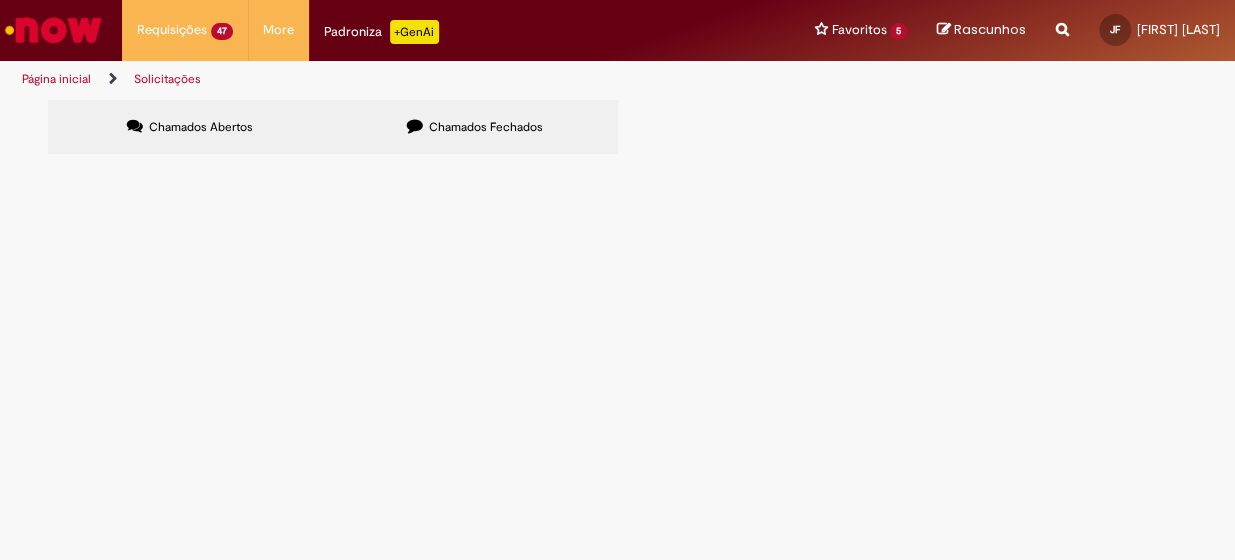 click on "Chamados Abertos     Chamados Fechados
Itens solicitados
Exportar como PDF Exportar como Excel Exportar como CSV
Itens solicitados
Número
Oferta
Descrição
Fase
Status
R13347443       Compensação Interna
Em Tratamento
R13347431       Compensação Interna
Em Tratamento
R13347420       Compensação Interna
Em Tratamento
R13327184       Estadia e Custo Extra - ASVD
Aberto
R13319125       Compensação Interna
Em Tratamento" at bounding box center [618, 100] 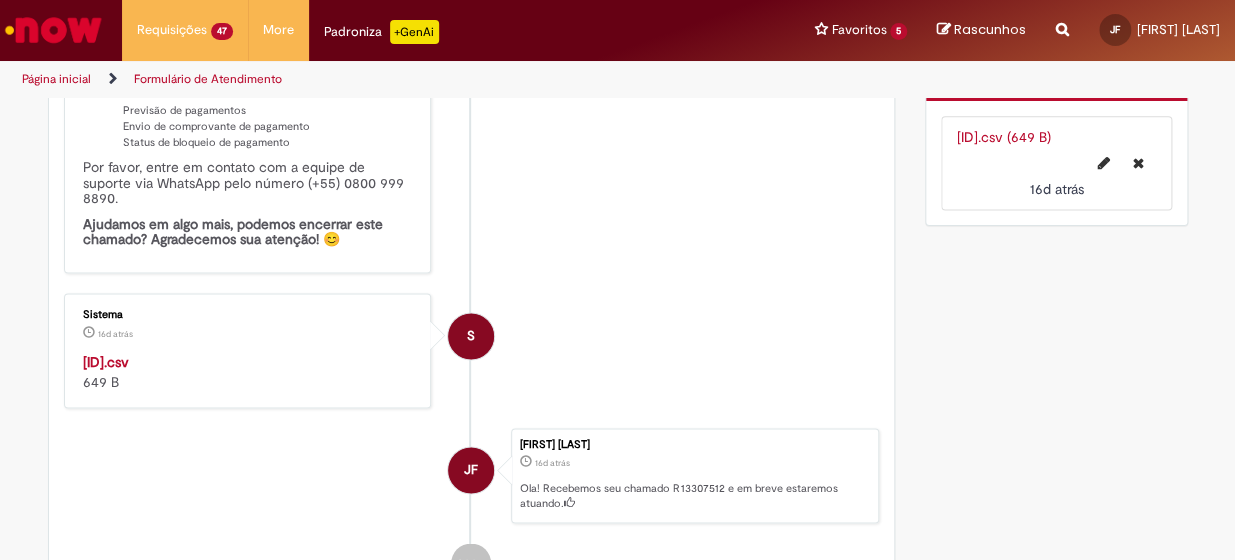 scroll, scrollTop: 941, scrollLeft: 0, axis: vertical 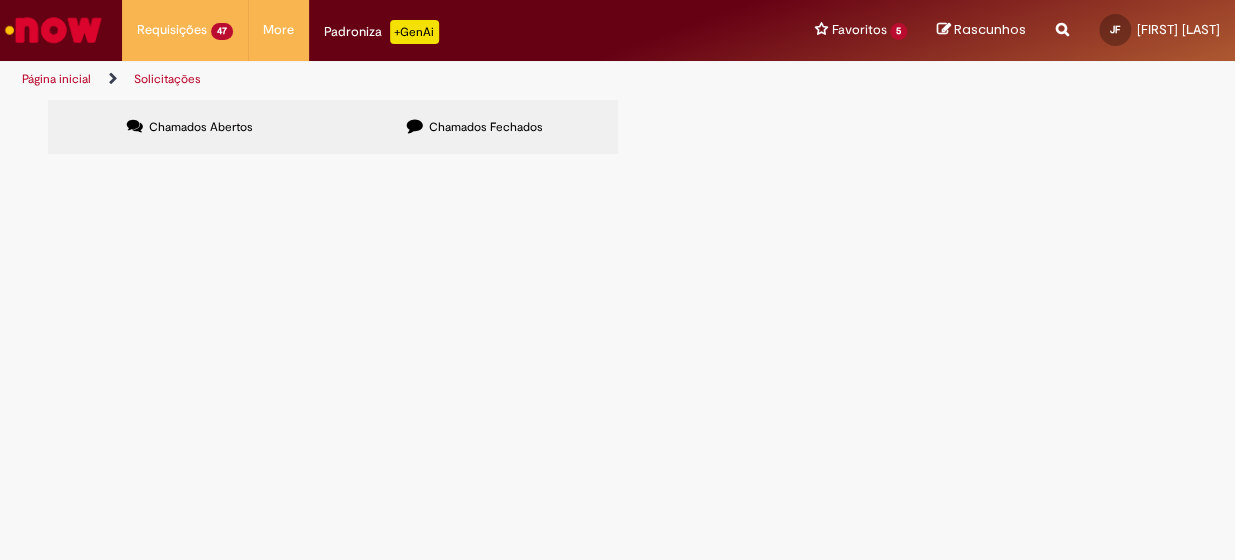 click at bounding box center (0, 0) 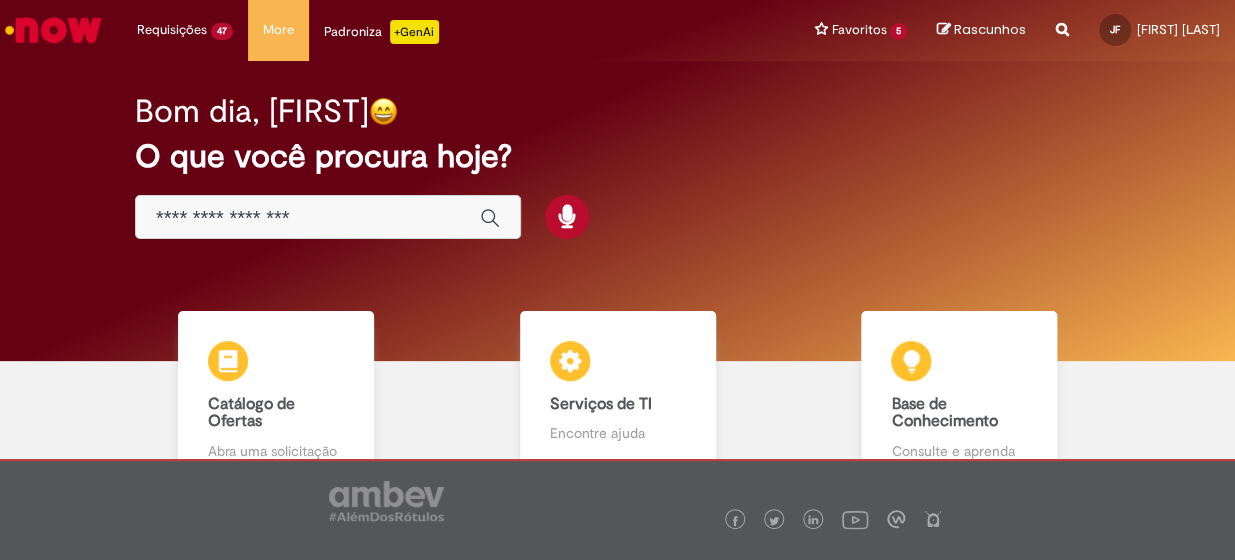 click at bounding box center [1062, 18] 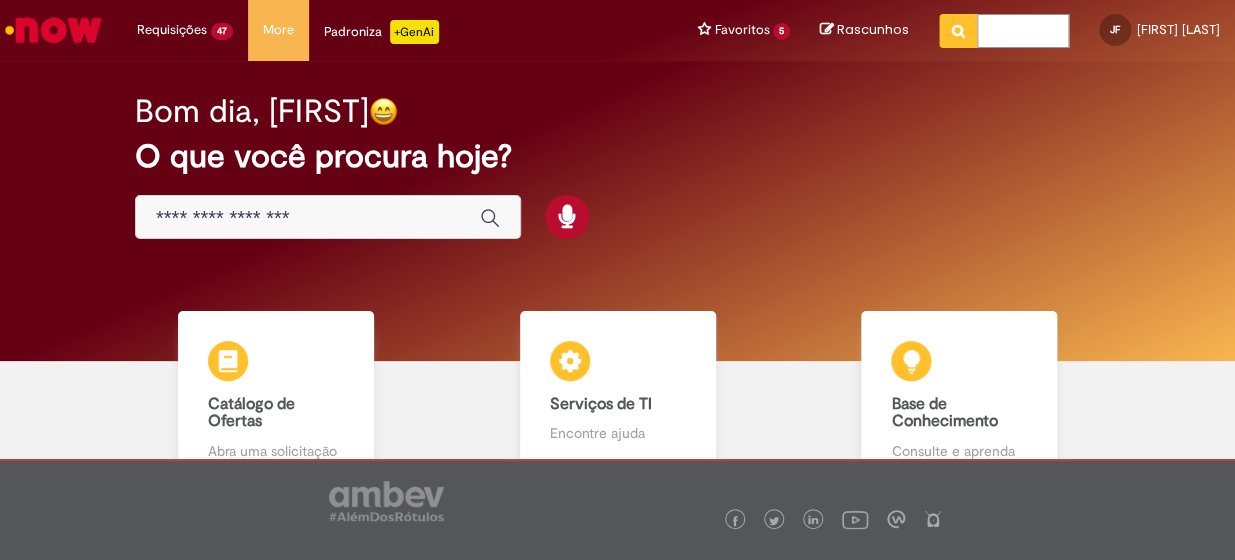 click at bounding box center [1023, 31] 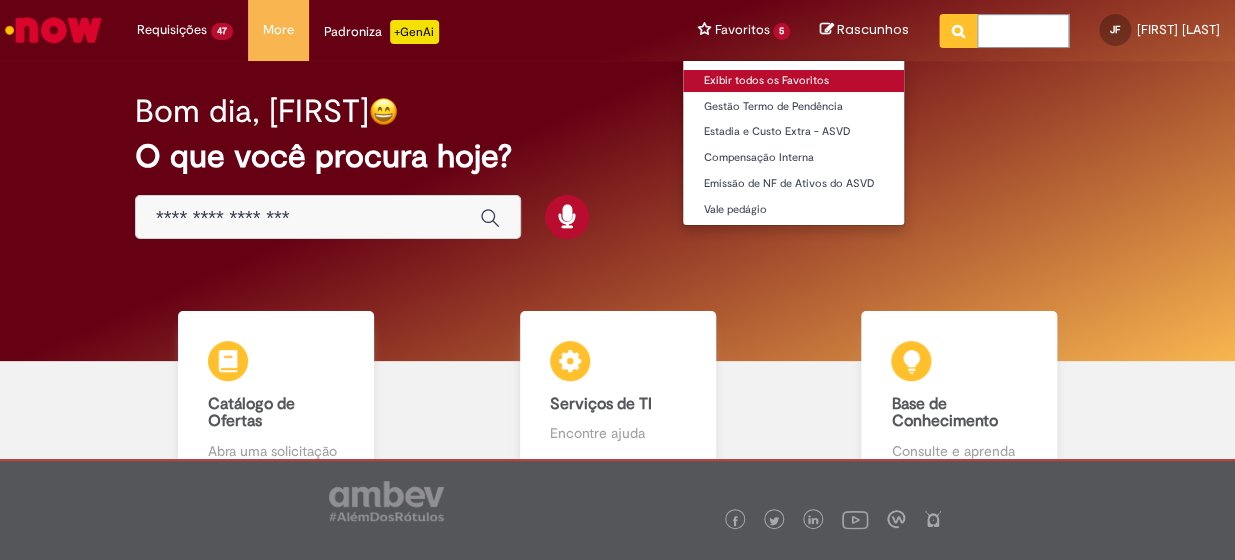 click on "Exibir todos os Favoritos" at bounding box center [793, 81] 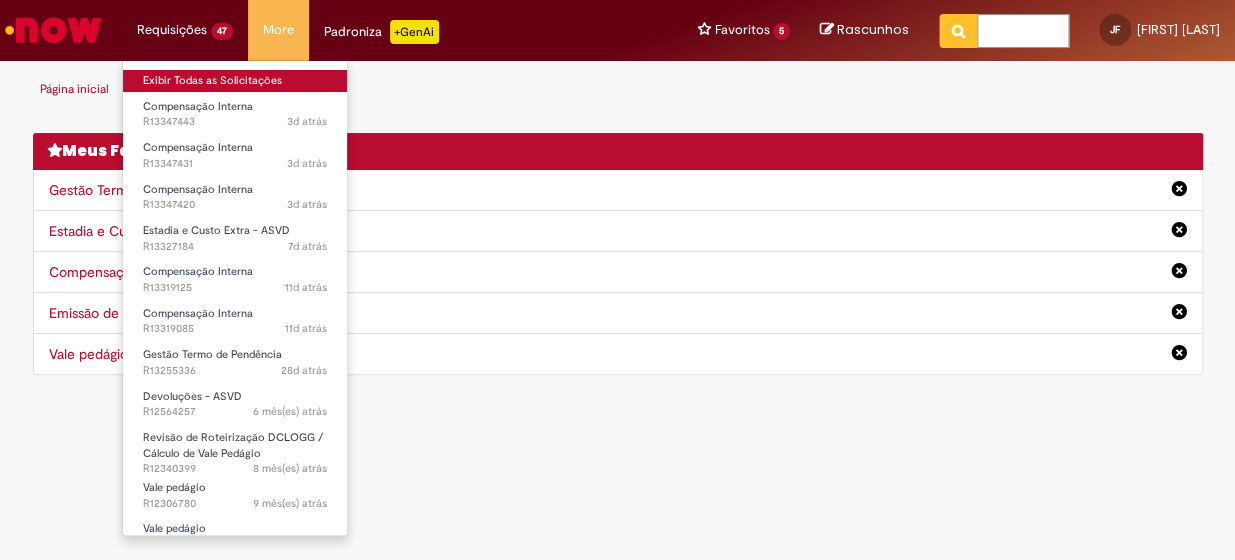 click on "Exibir Todas as Solicitações" at bounding box center [235, 81] 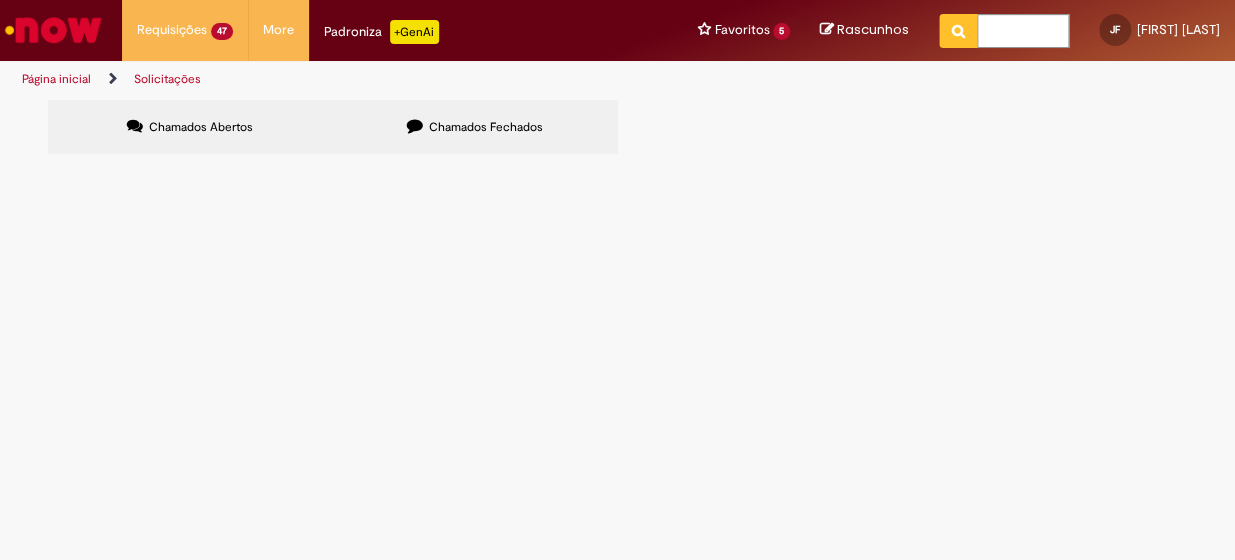 click at bounding box center [0, 0] 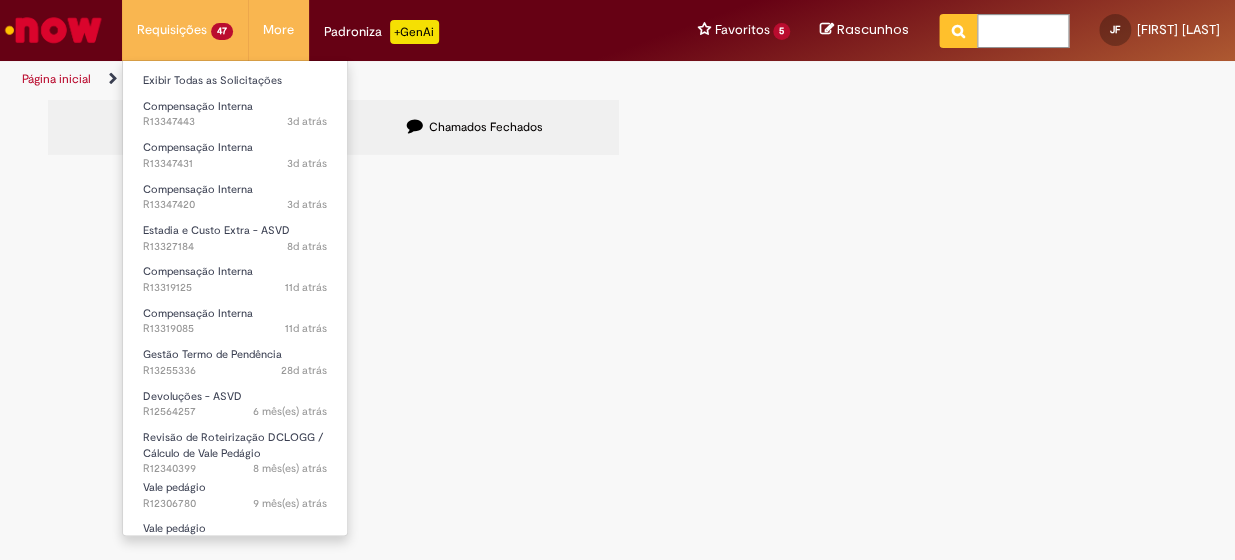 click on "Exibir Todas as Solicitações" at bounding box center (235, 79) 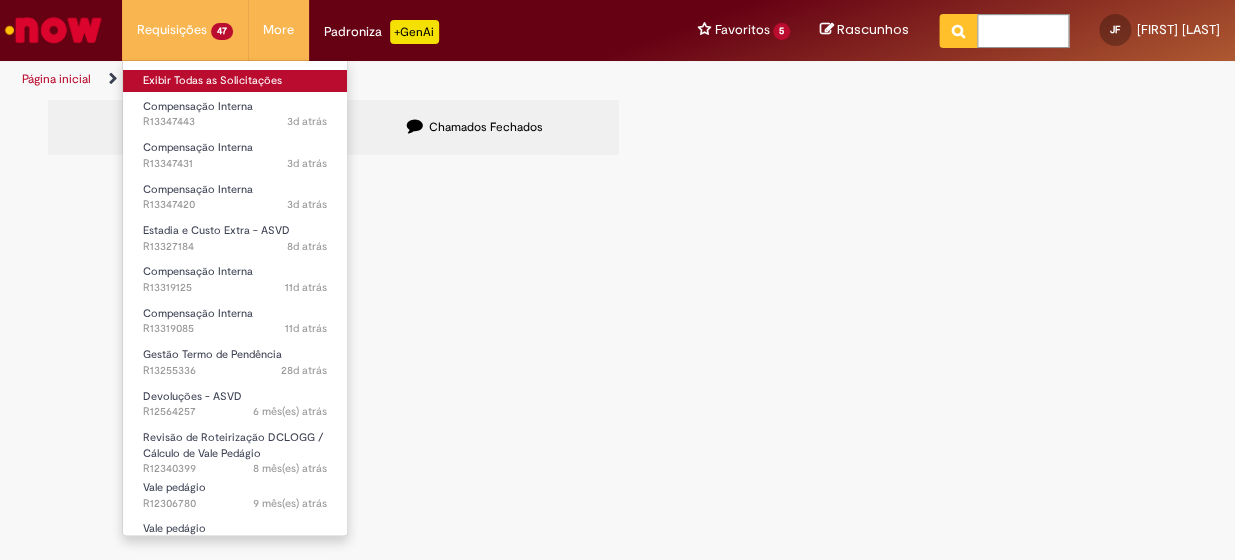 click on "Exibir Todas as Solicitações" at bounding box center [235, 81] 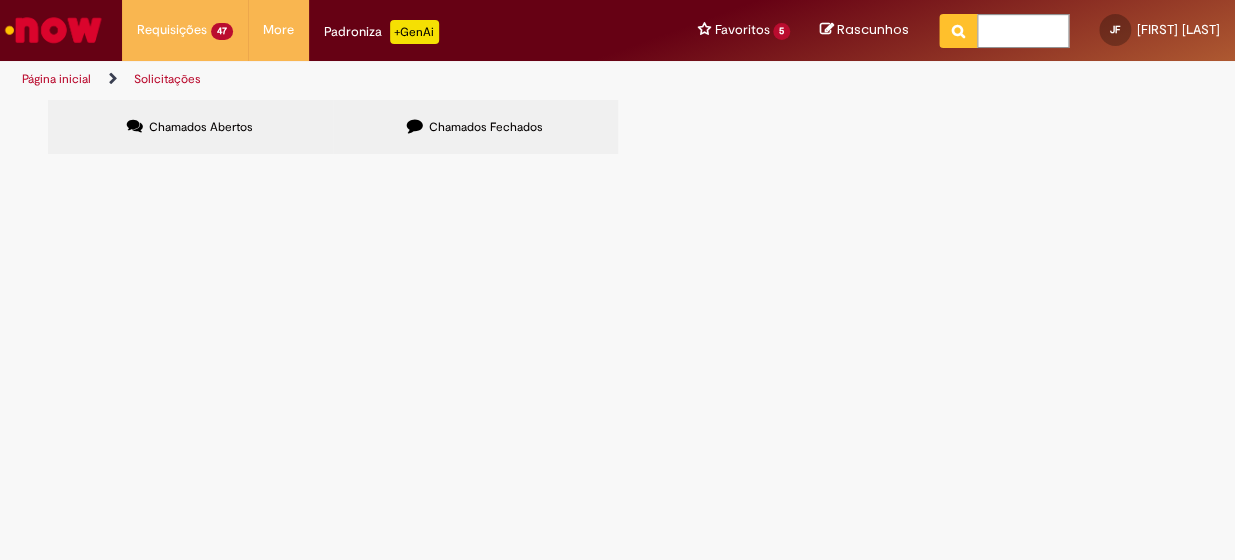 drag, startPoint x: 959, startPoint y: 202, endPoint x: 645, endPoint y: 221, distance: 314.5743 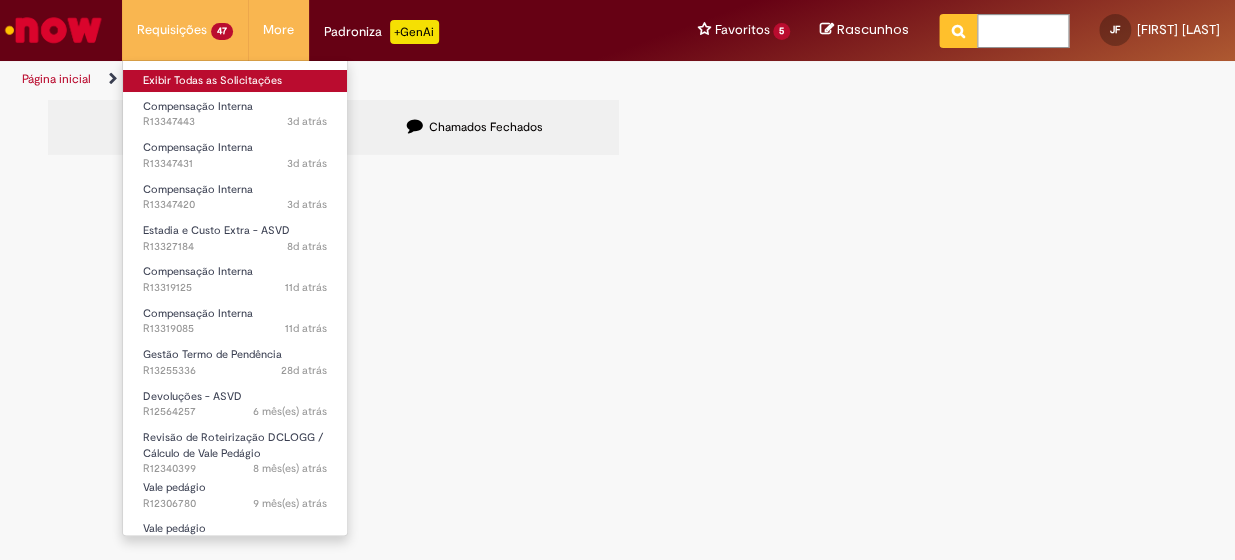 click on "Exibir Todas as Solicitações" at bounding box center [235, 81] 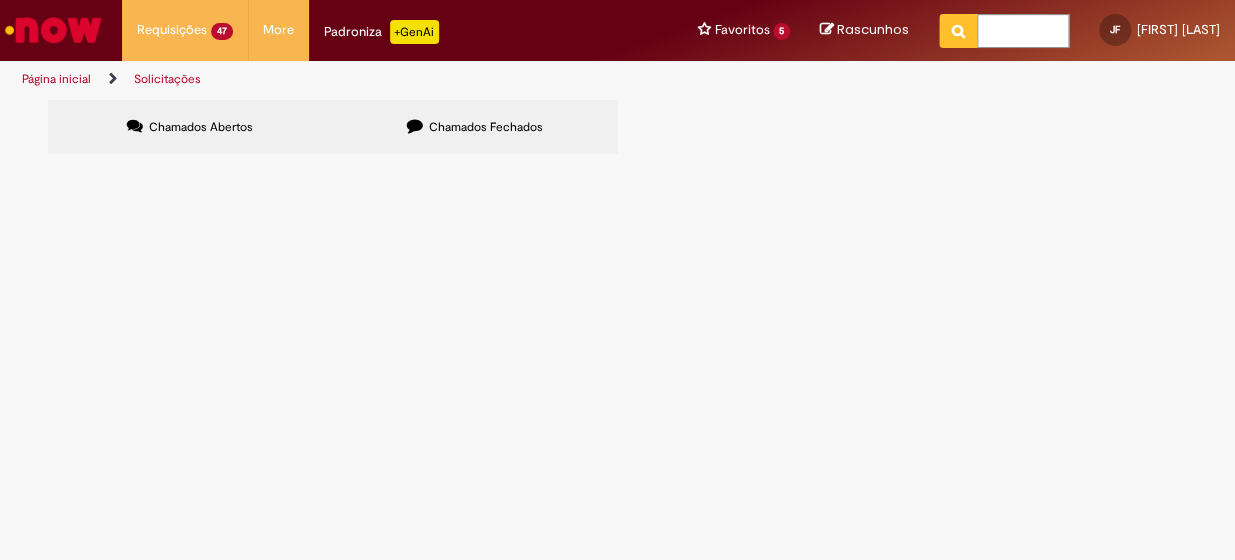 click on "Chamados Abertos" at bounding box center [190, 127] 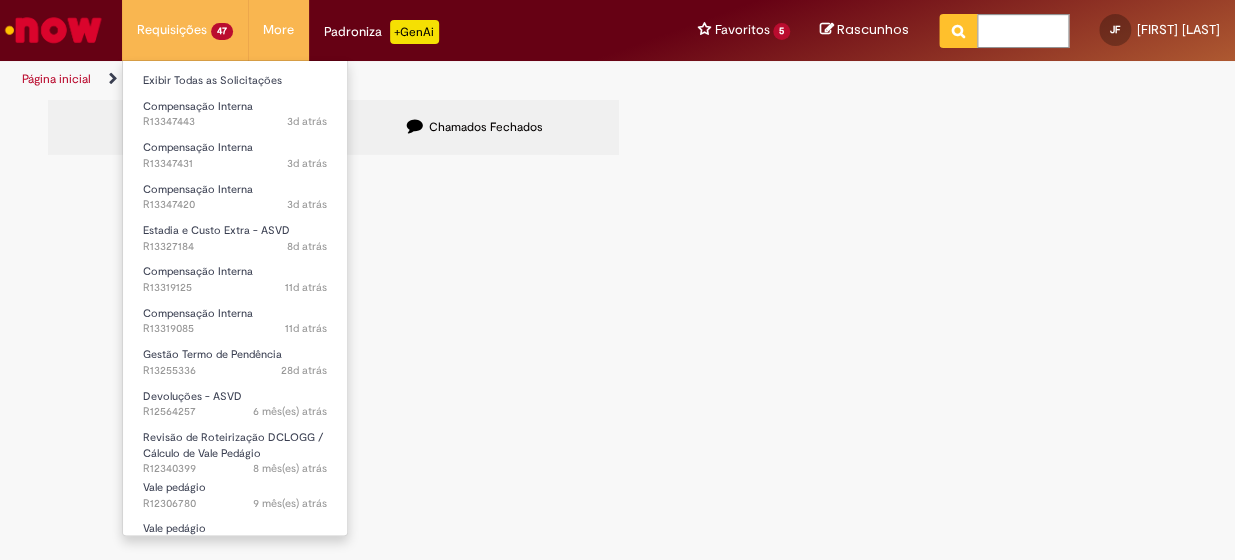 click on "Requisições   47
Exibir Todas as Solicitações
Compensação Interna
3d atrás 3 dias atrás  R13347443
Compensação Interna
3d atrás 3 dias atrás  R13347431
Compensação Interna
3d atrás 3 dias atrás  R13347420
Estadia e Custo Extra - ASVD
8d atrás 8 dias atrás  R13327184
Compensação Interna
11d atrás 11 dias atrás  R13319125
Compensação Interna
11d atrás 11 dias atrás  R13319085
Gestão Termo de Pendência
28d atrás 28 dias atrás  R13255336
Devoluções - ASVD
6 mês(es) atrás 6 meses atrás  R12564257
Revisão de Roteirização DCLOGG / Cálculo de Vale Pedágio
8 mês(es) atrás 8 meses atrás  R12340399
Vale pedágio
9 mês(es) atrás 9 meses atrás  R12306780
Vale pedágio" at bounding box center (185, 30) 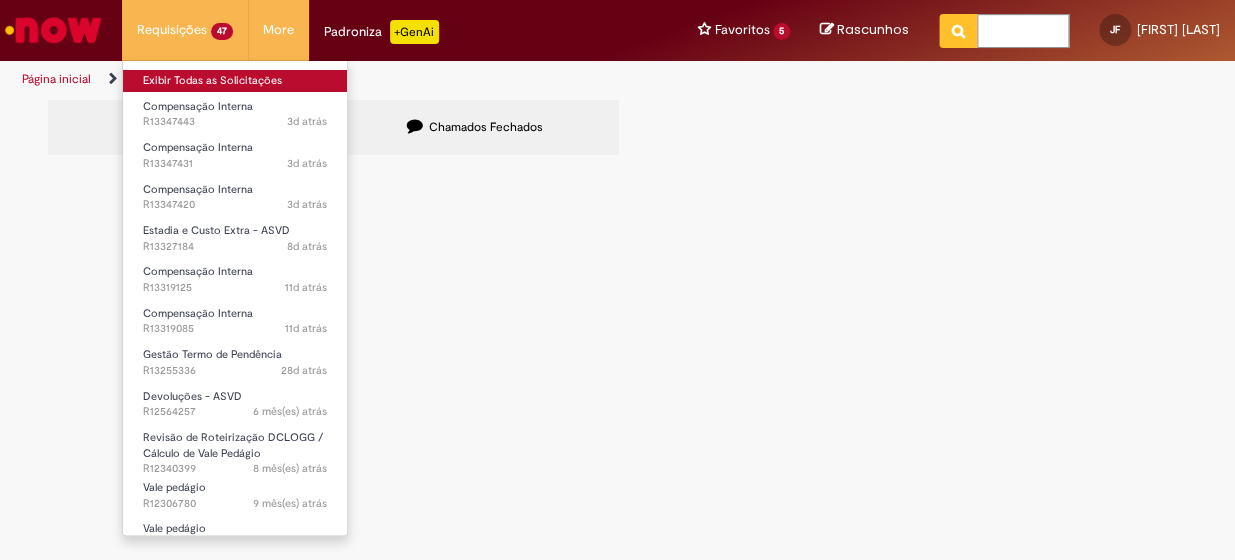 click on "Exibir Todas as Solicitações" at bounding box center [235, 81] 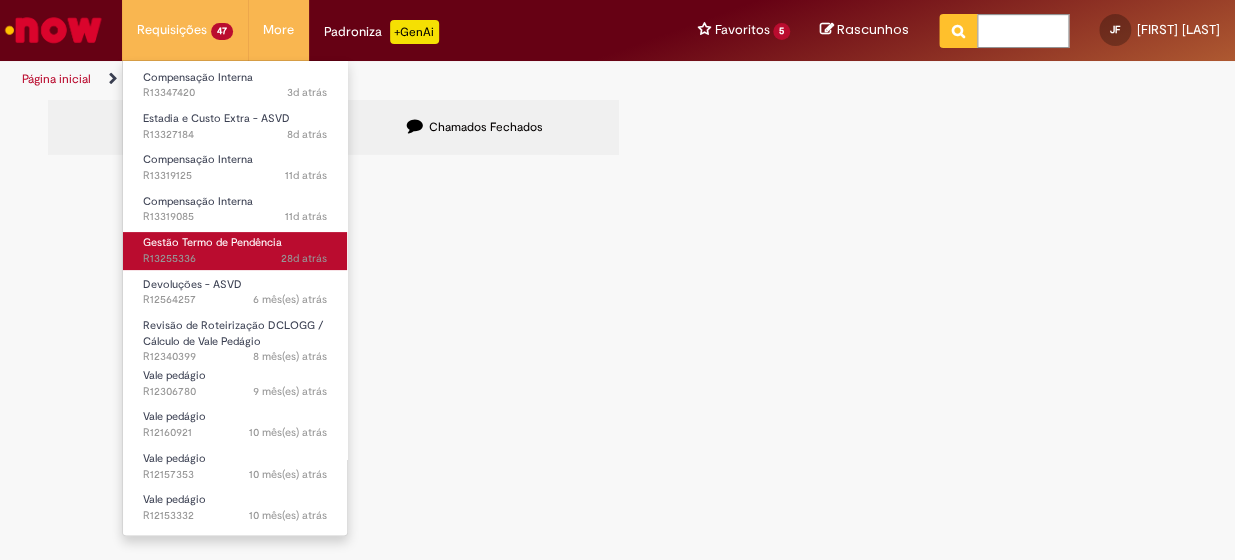 scroll, scrollTop: 454, scrollLeft: 0, axis: vertical 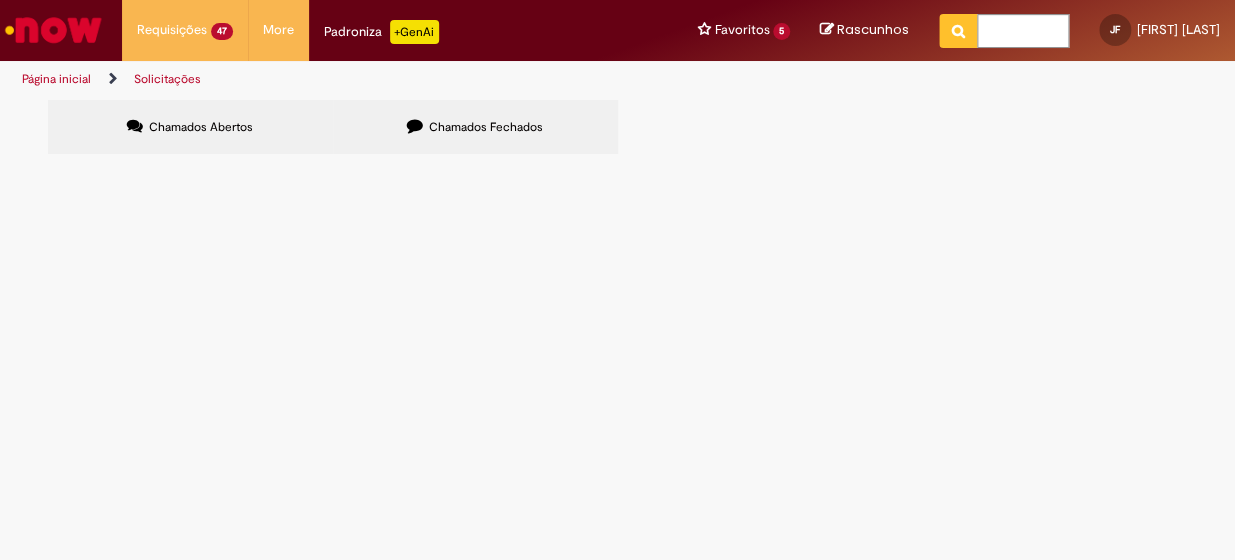 click on "Não há registros em Item solicitado  usando este filtro" at bounding box center (0, 0) 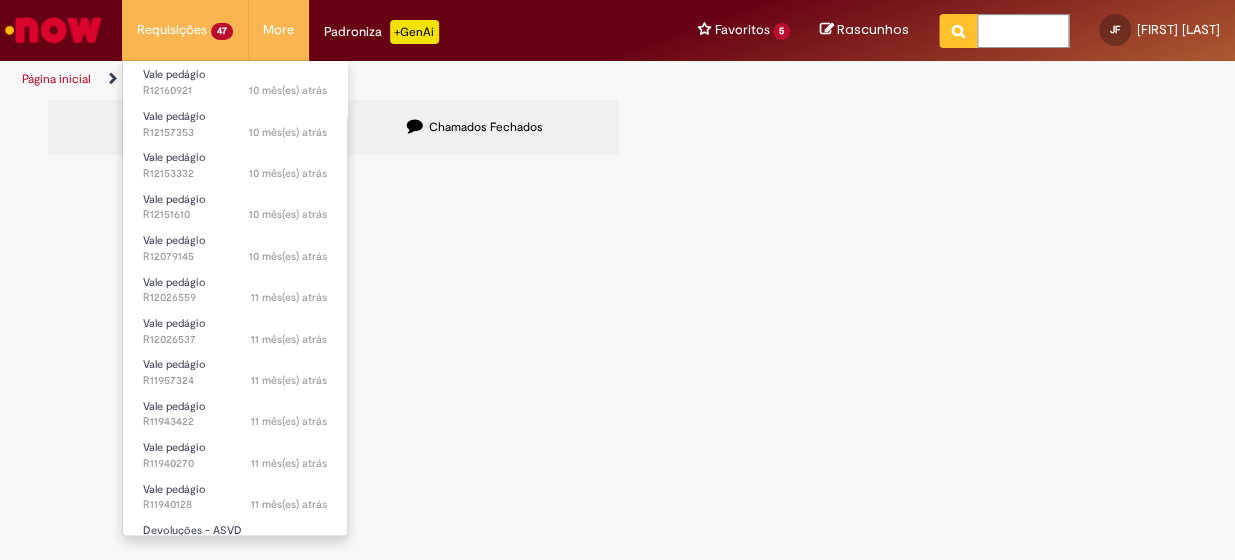 click on "Requisições   47
Exibir Todas as Solicitações
Compensação Interna
3d atrás 3 dias atrás  R13347443
Compensação Interna
3d atrás 3 dias atrás  R13347431
Compensação Interna
3d atrás 3 dias atrás  R13347420
Estadia e Custo Extra - ASVD
8d atrás 8 dias atrás  R13327184
Compensação Interna
11d atrás 11 dias atrás  R13319125
Compensação Interna
11d atrás 11 dias atrás  R13319085
Gestão Termo de Pendência
28d atrás 28 dias atrás  R13255336
Devoluções - ASVD
6 mês(es) atrás 6 meses atrás  R12564257
Revisão de Roteirização DCLOGG / Cálculo de Vale Pedágio
8 mês(es) atrás 8 meses atrás  R12340399
Vale pedágio
9 mês(es) atrás 9 meses atrás  R12306780
Vale pedágio" at bounding box center [185, 30] 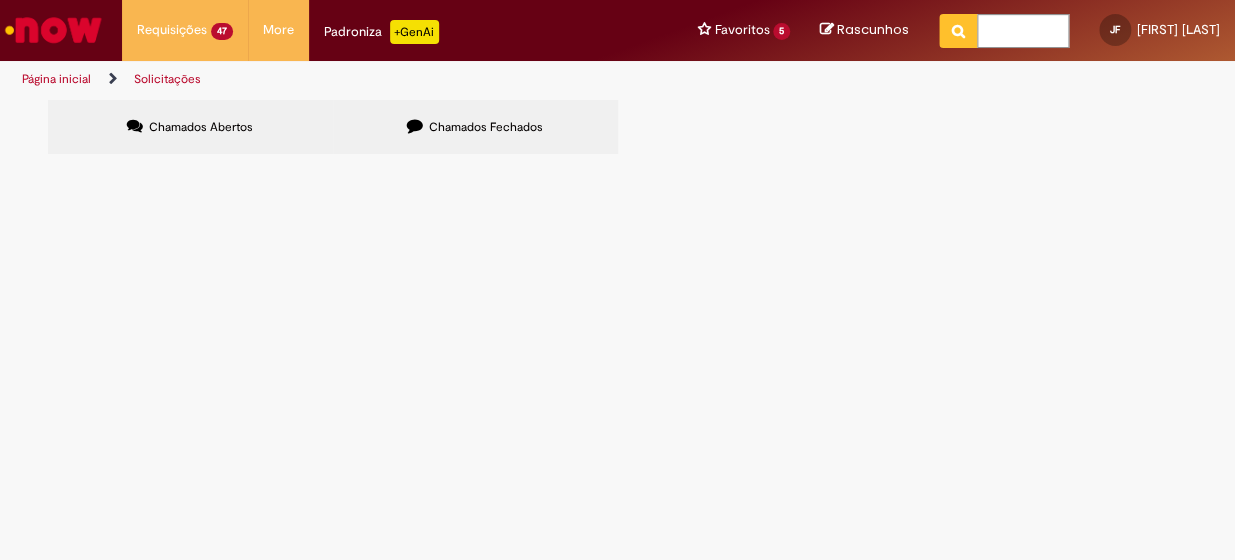 click on "Não há registros em Item solicitado  usando este filtro" at bounding box center [0, 0] 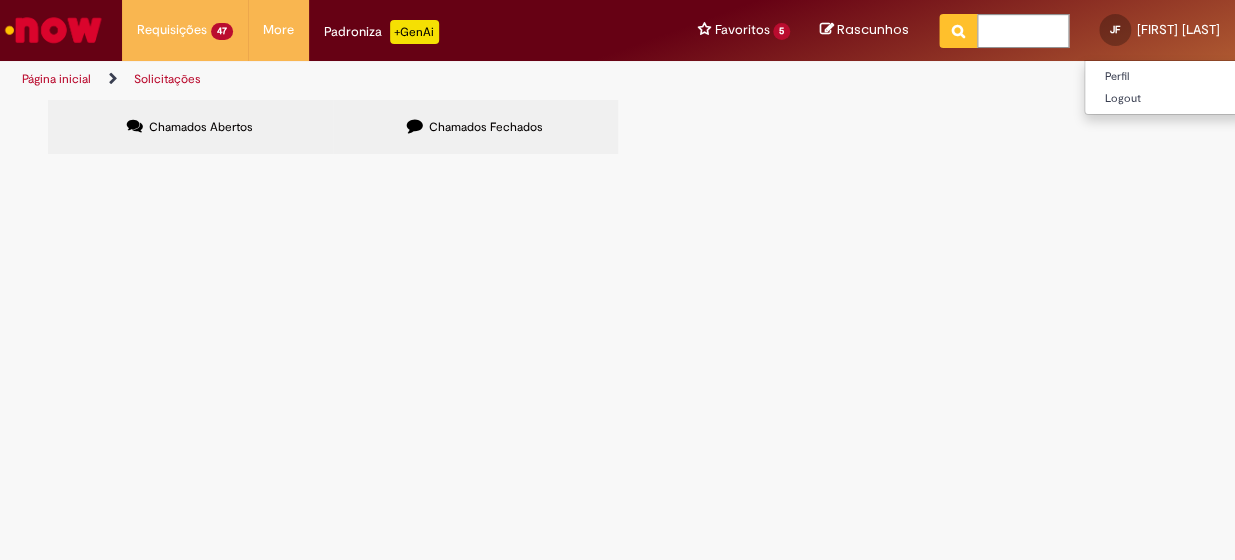 click on "JF   José Fillmann" at bounding box center [1159, 30] 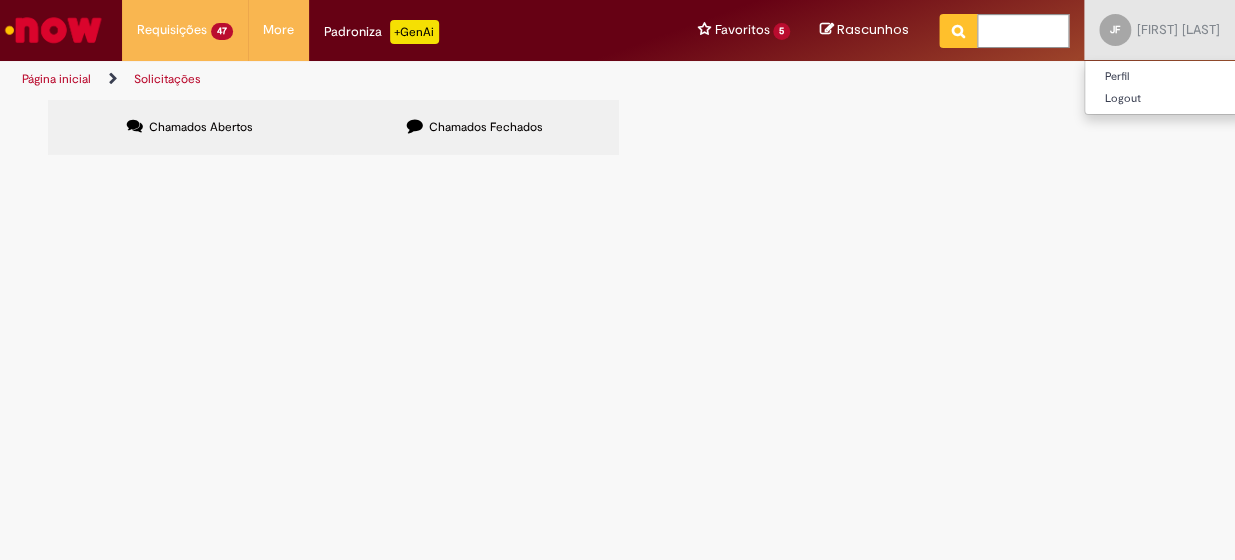 click on "[FIRST] [LAST]" at bounding box center [1178, 29] 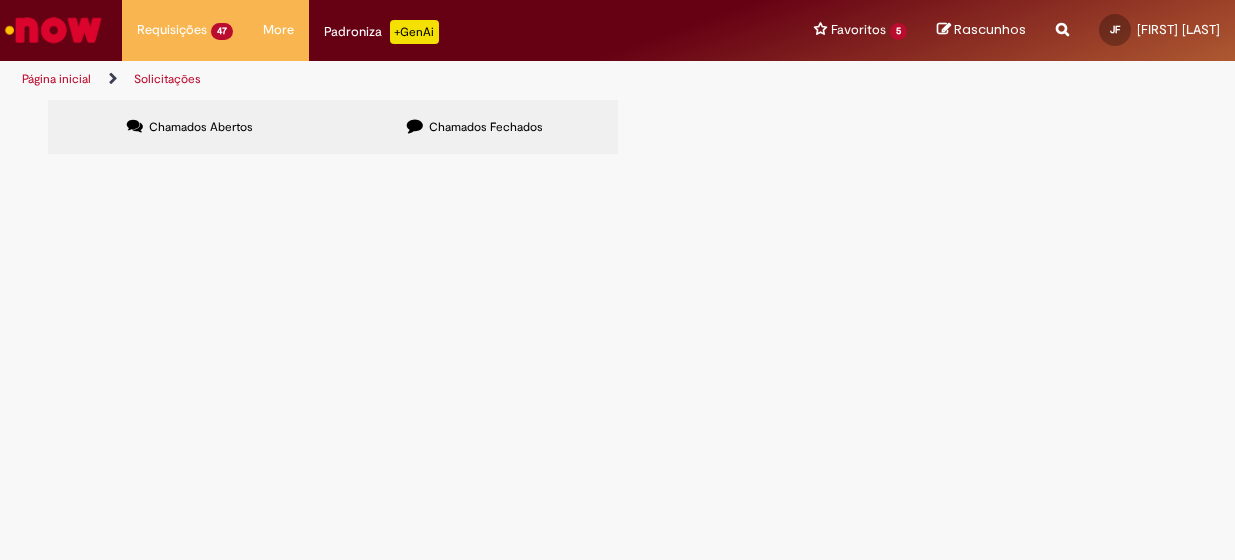 scroll, scrollTop: 0, scrollLeft: 0, axis: both 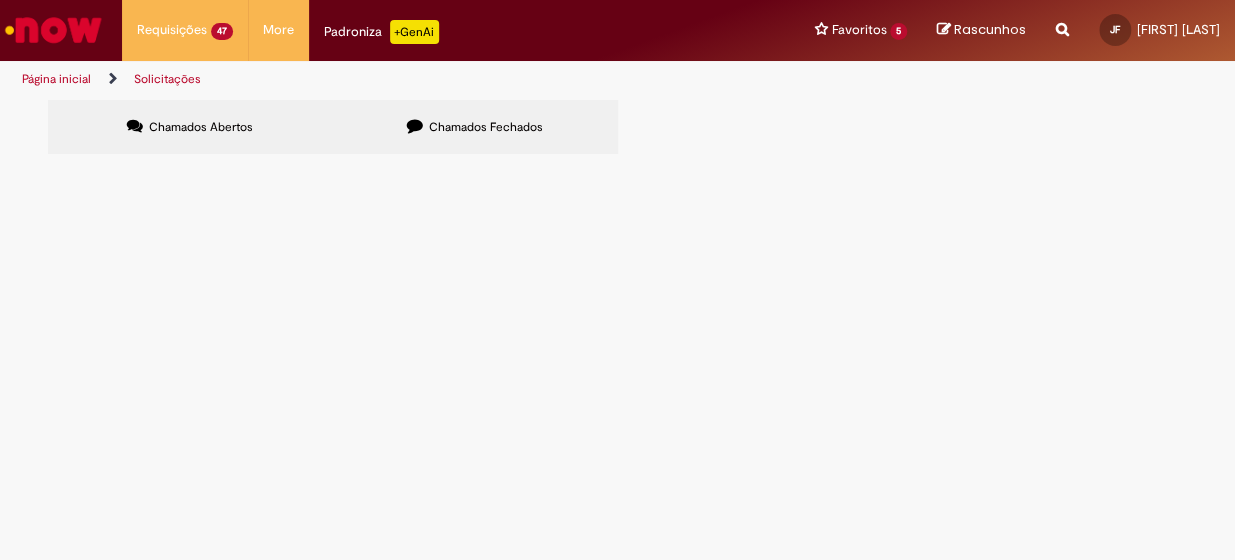 click on "Compensação Interna" at bounding box center [0, 0] 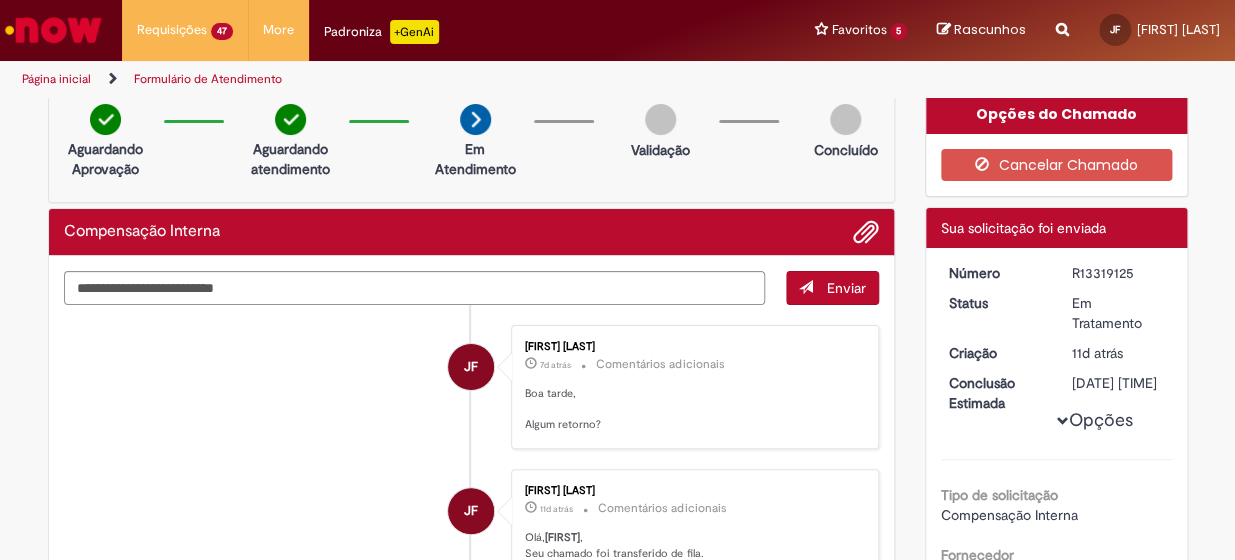 scroll, scrollTop: 0, scrollLeft: 0, axis: both 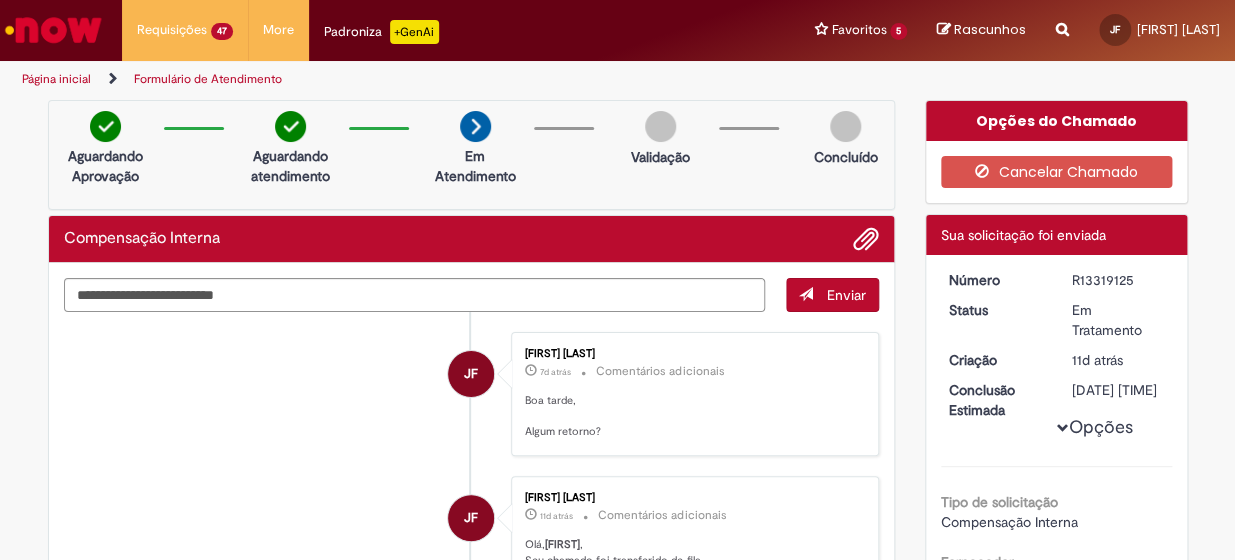 click on "R13319125" at bounding box center [1118, 280] 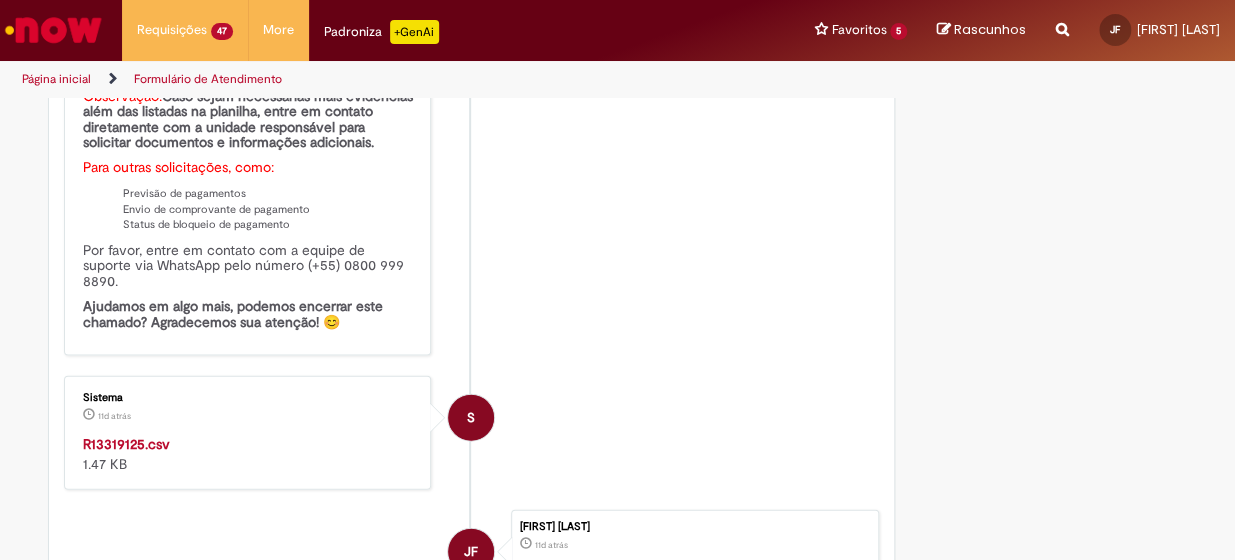 scroll, scrollTop: 1636, scrollLeft: 0, axis: vertical 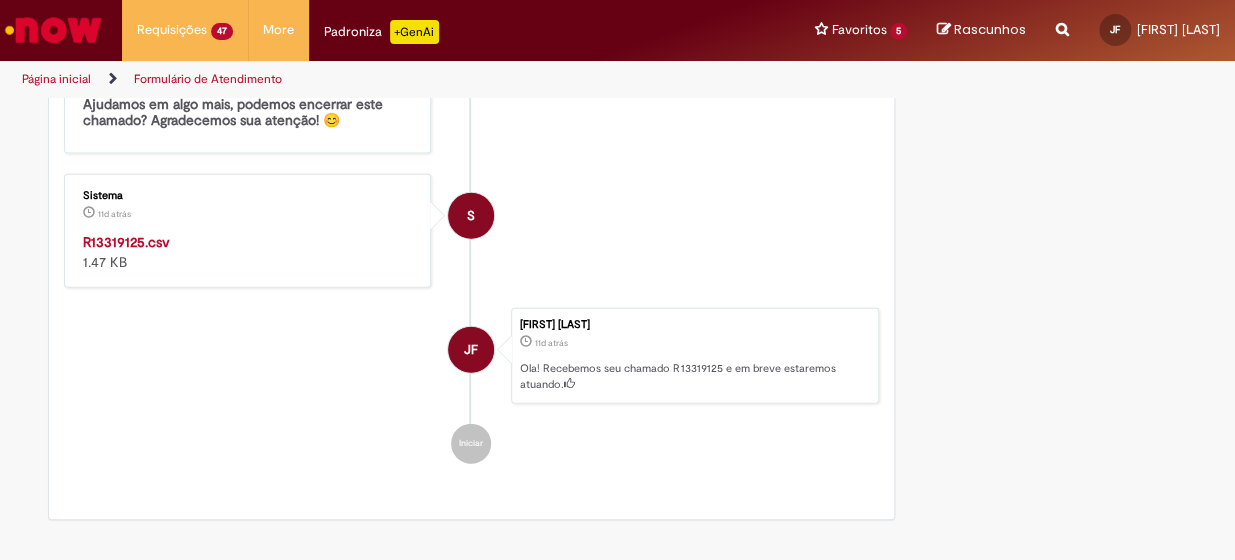 click on "Ola! Recebemos seu chamado R13319125 e em breve estaremos atuando." at bounding box center [694, 376] 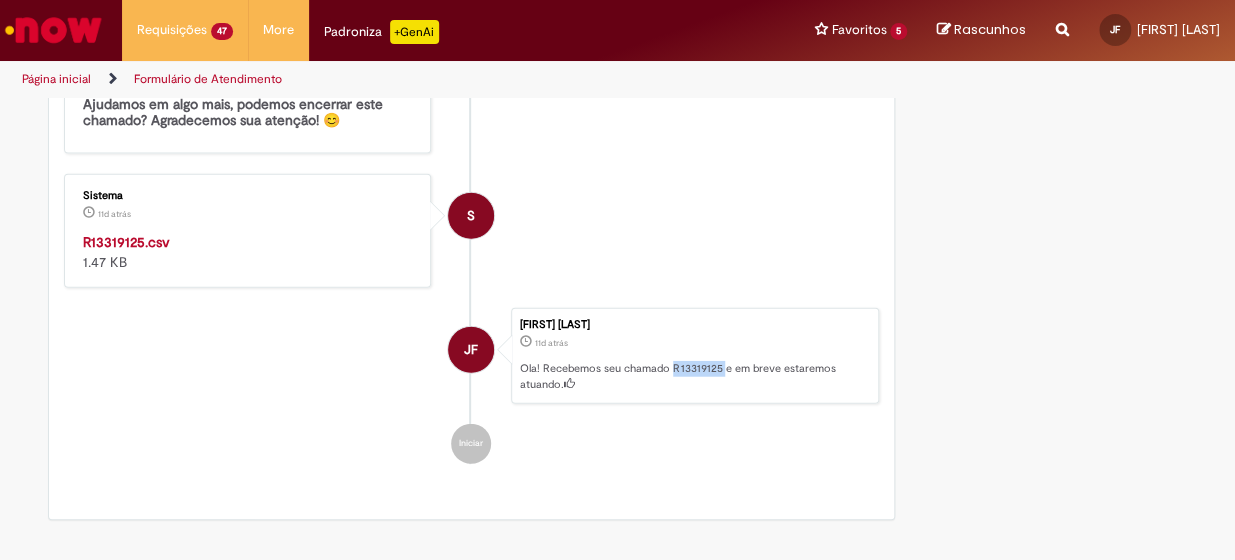 click on "Ola! Recebemos seu chamado R13319125 e em breve estaremos atuando." at bounding box center (694, 376) 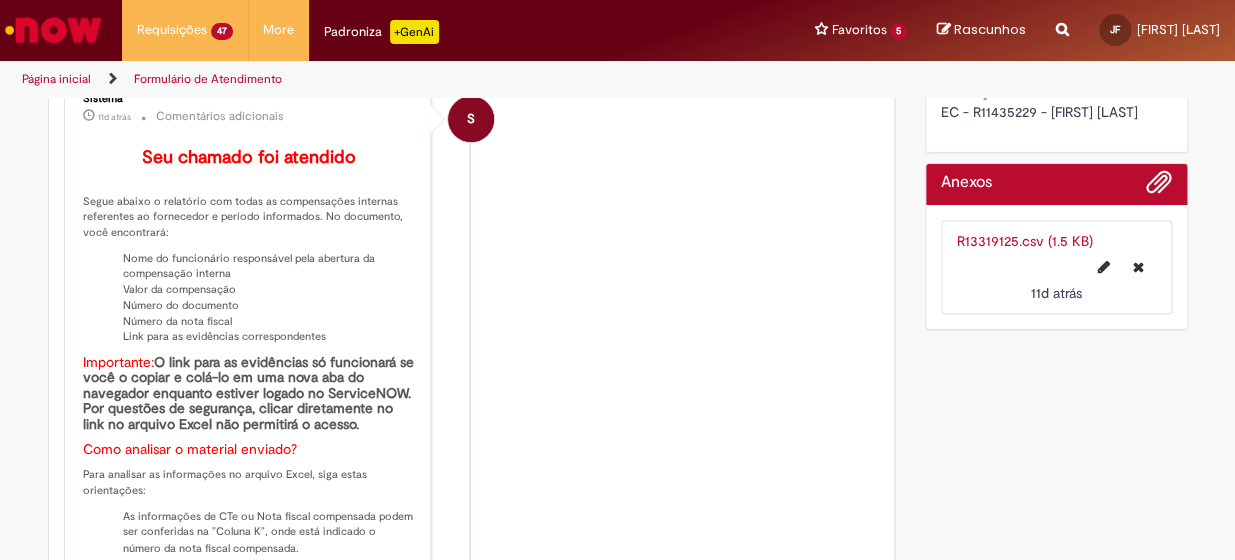 scroll, scrollTop: 909, scrollLeft: 0, axis: vertical 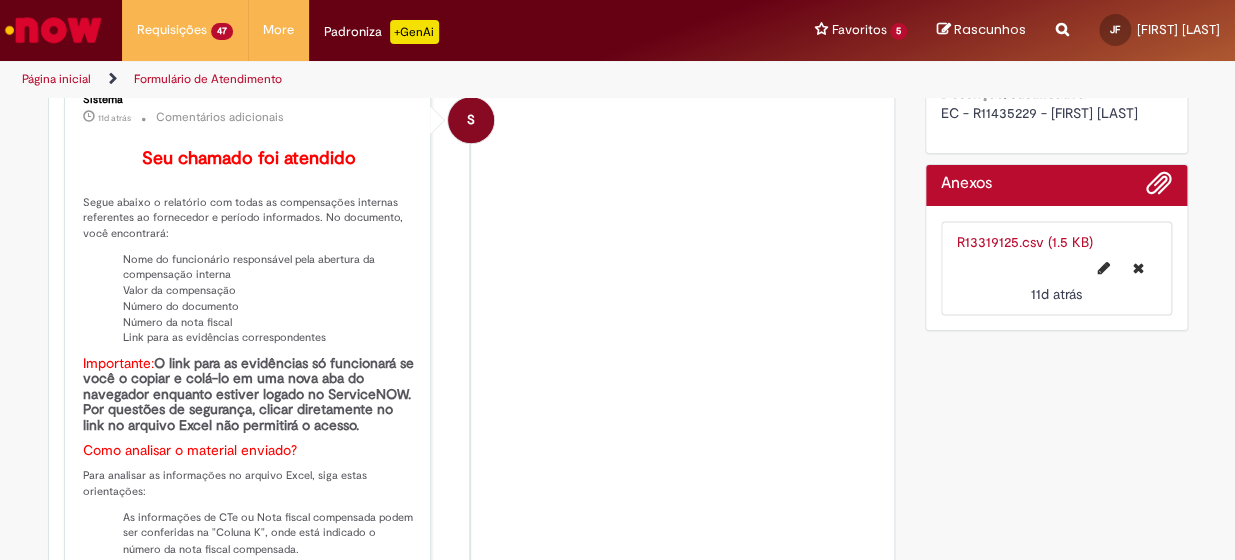 click on "EC - R11435229 - [FIRST] [LAST]" at bounding box center (1039, 113) 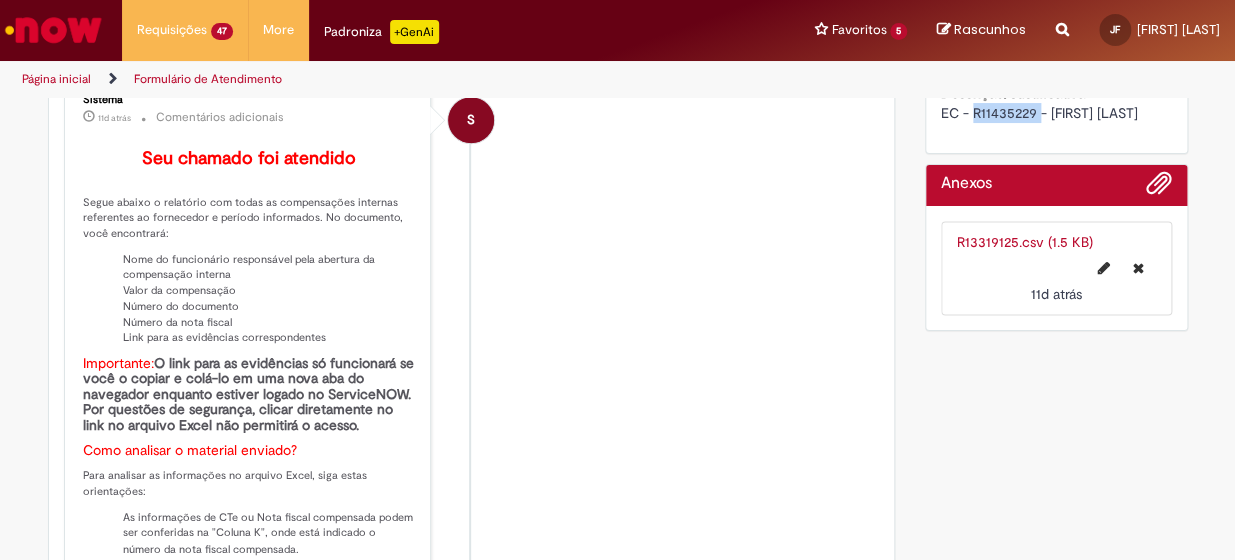 click on "EC - R11435229 - [FIRST] [LAST]" at bounding box center [1039, 113] 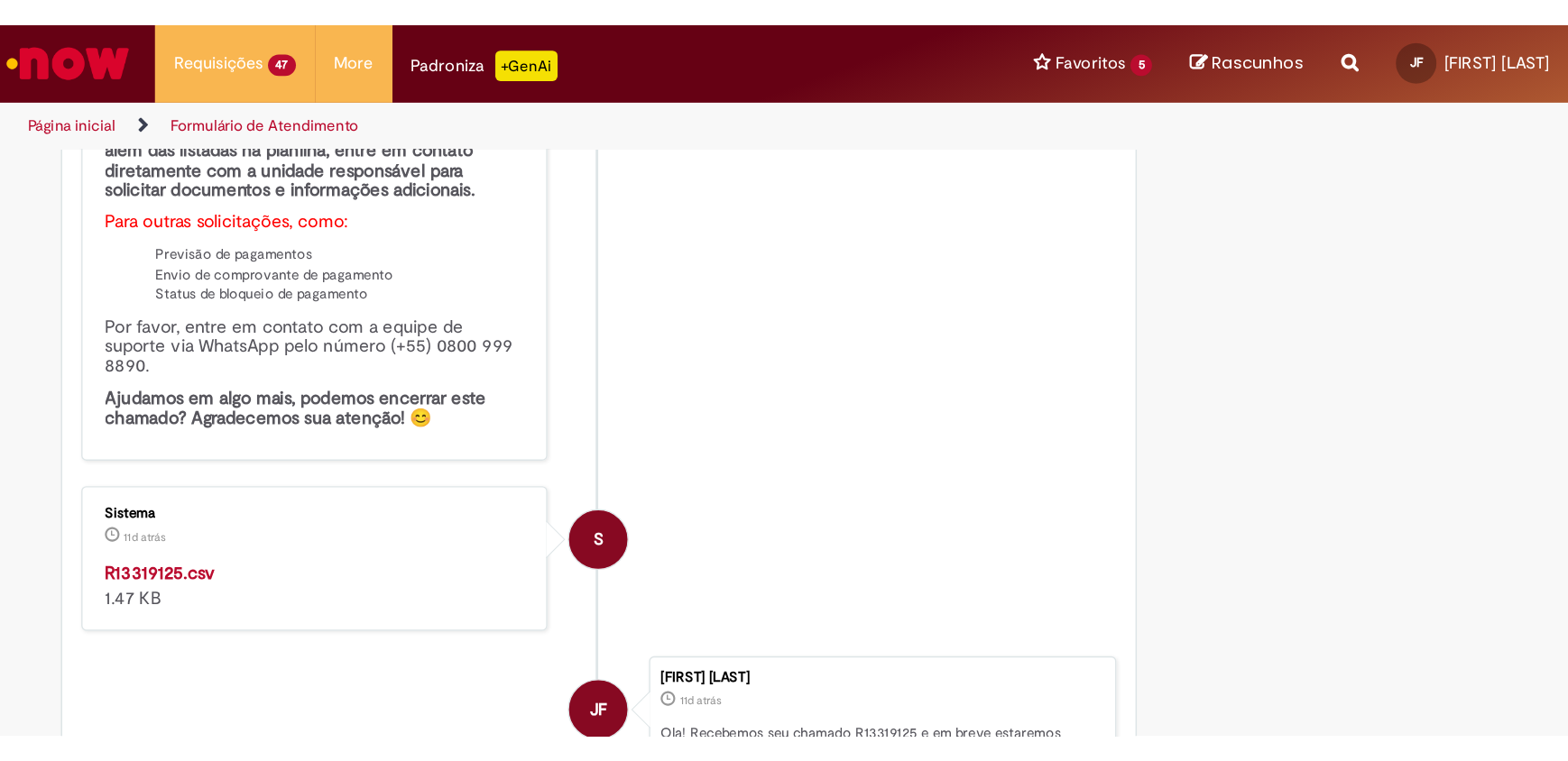 scroll, scrollTop: 1065, scrollLeft: 0, axis: vertical 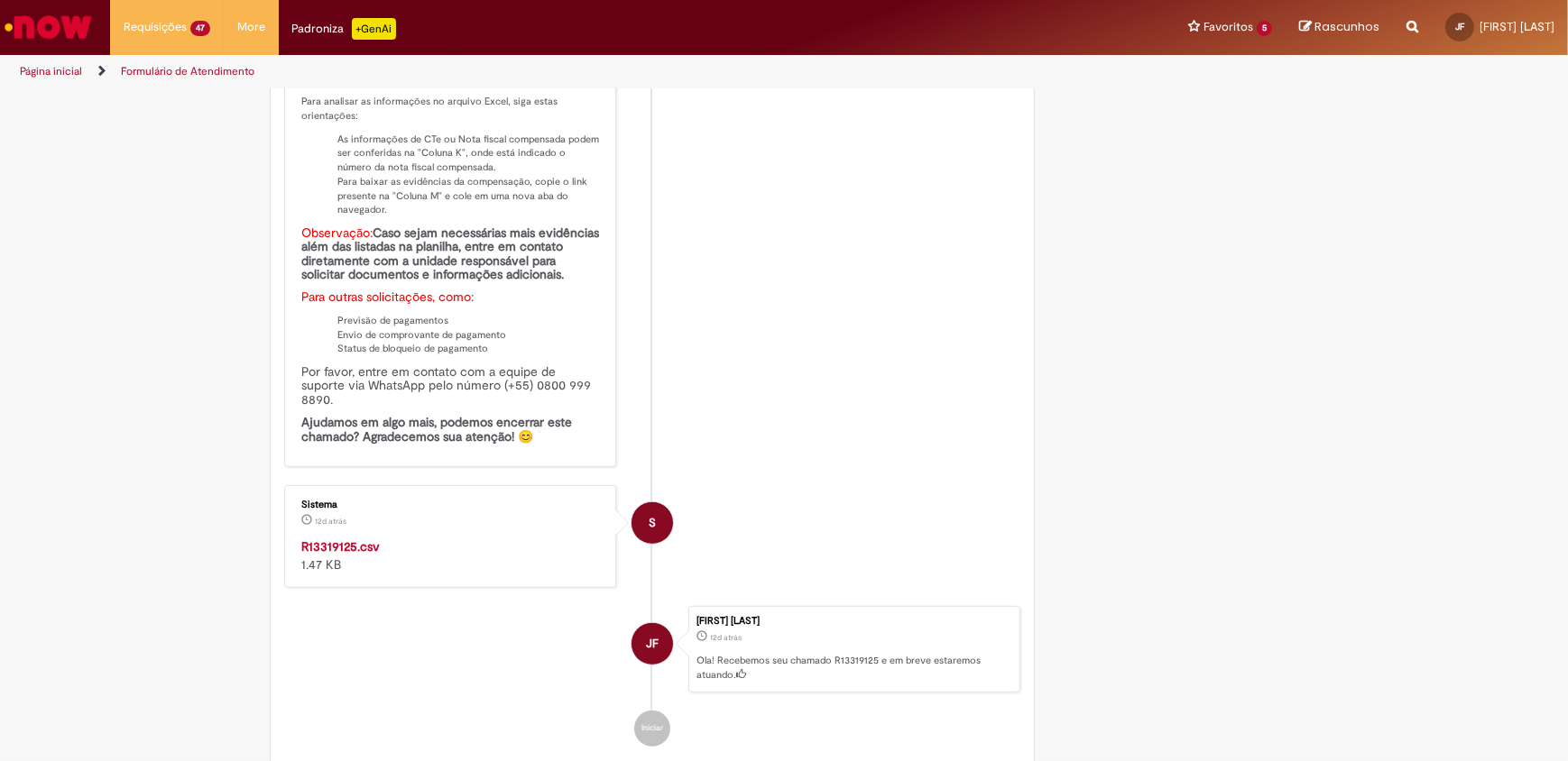 click on "R13319125.csv" at bounding box center (340, 546) 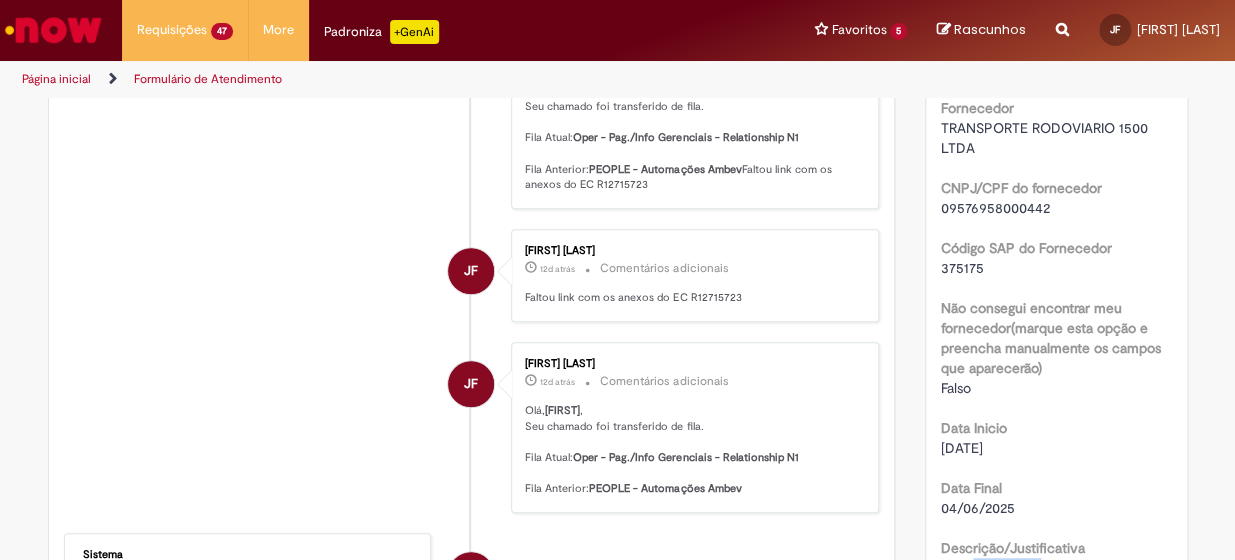 scroll, scrollTop: 818, scrollLeft: 0, axis: vertical 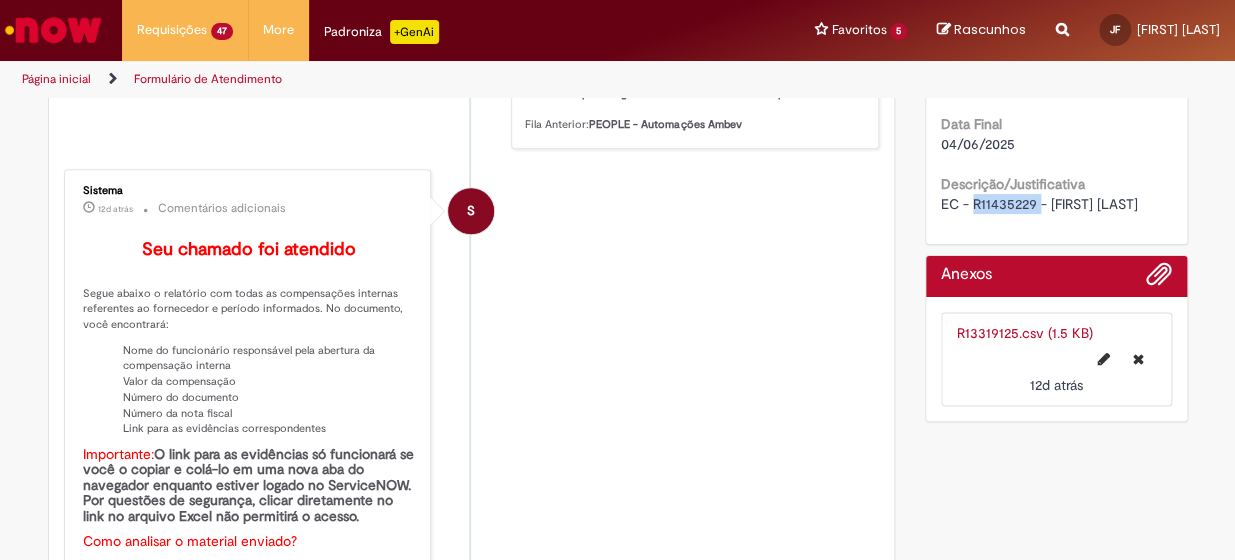 click on "EC - R11435229 - [FIRST] [LAST]" at bounding box center (1039, 204) 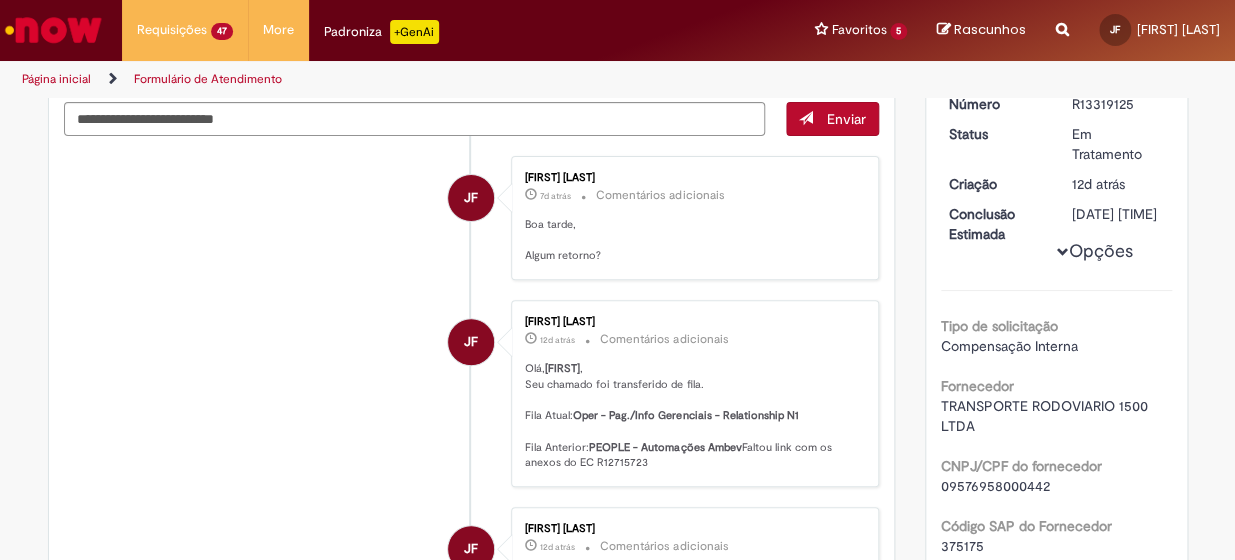 scroll, scrollTop: 0, scrollLeft: 0, axis: both 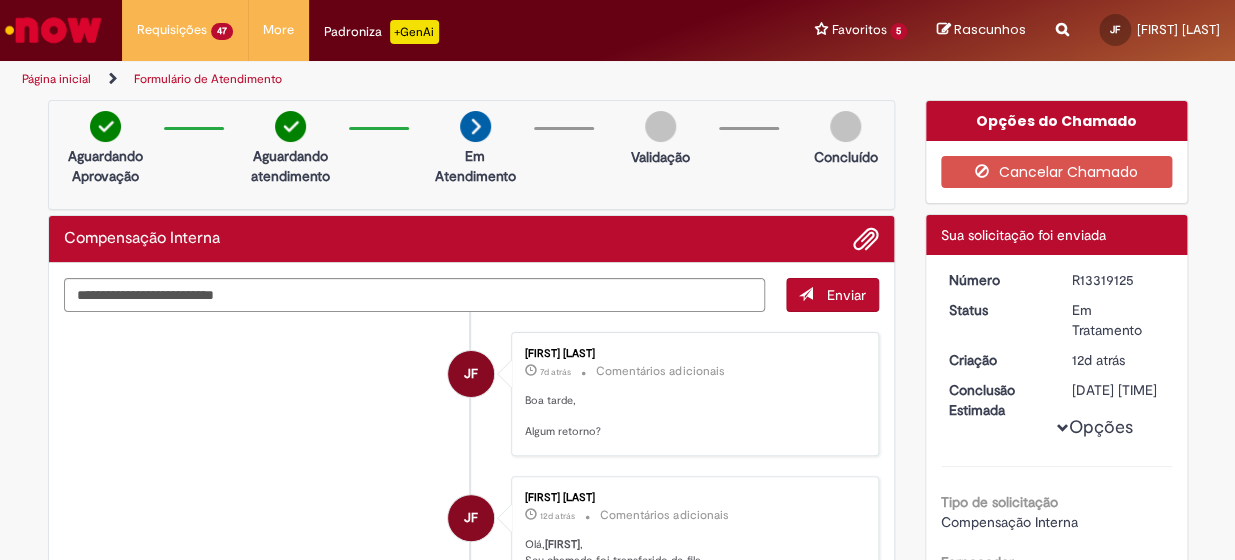click on "R13319125" at bounding box center [1118, 280] 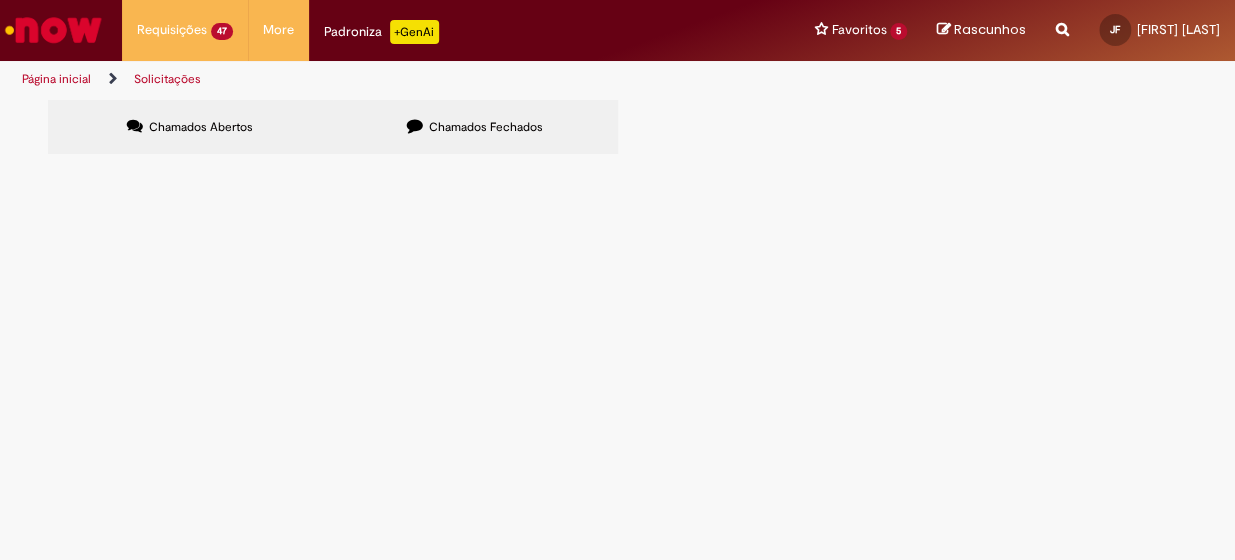 click at bounding box center [0, 0] 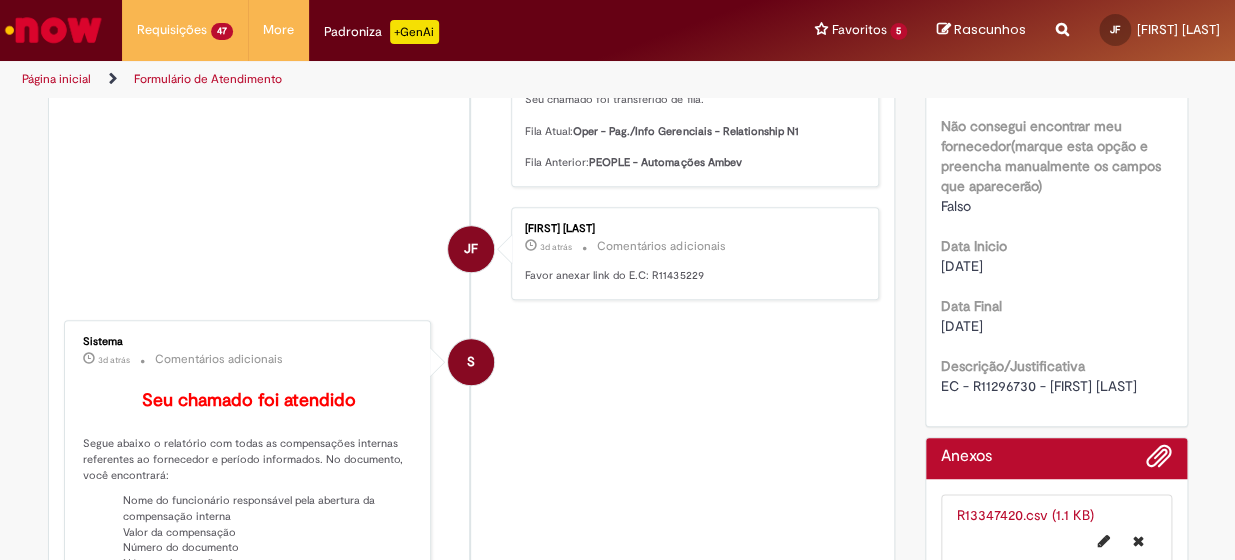 scroll, scrollTop: 727, scrollLeft: 0, axis: vertical 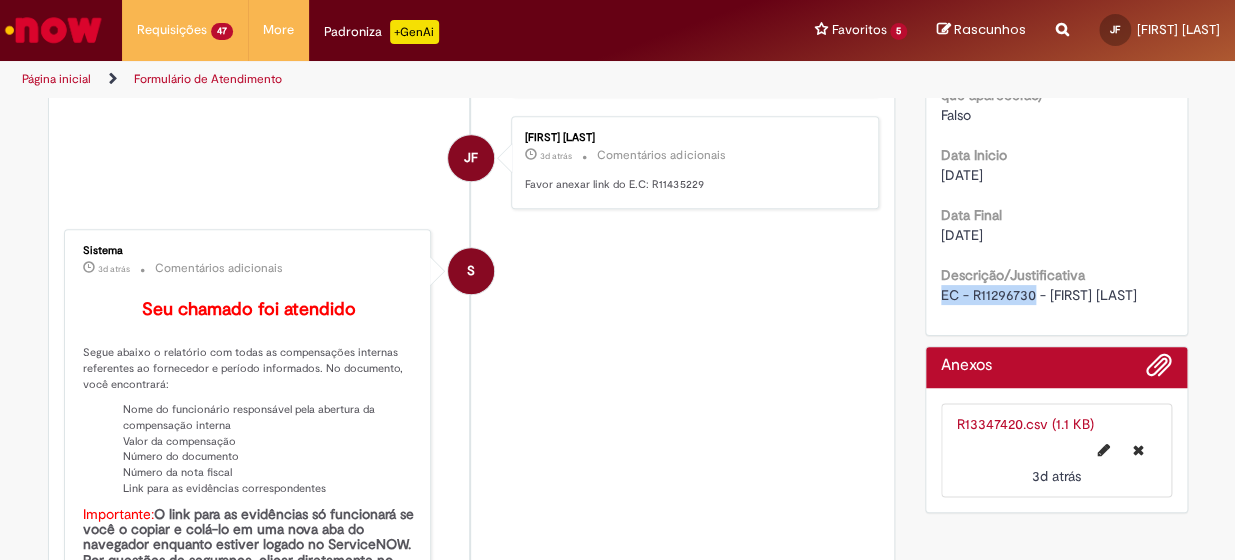 drag, startPoint x: 931, startPoint y: 317, endPoint x: 1028, endPoint y: 312, distance: 97.128784 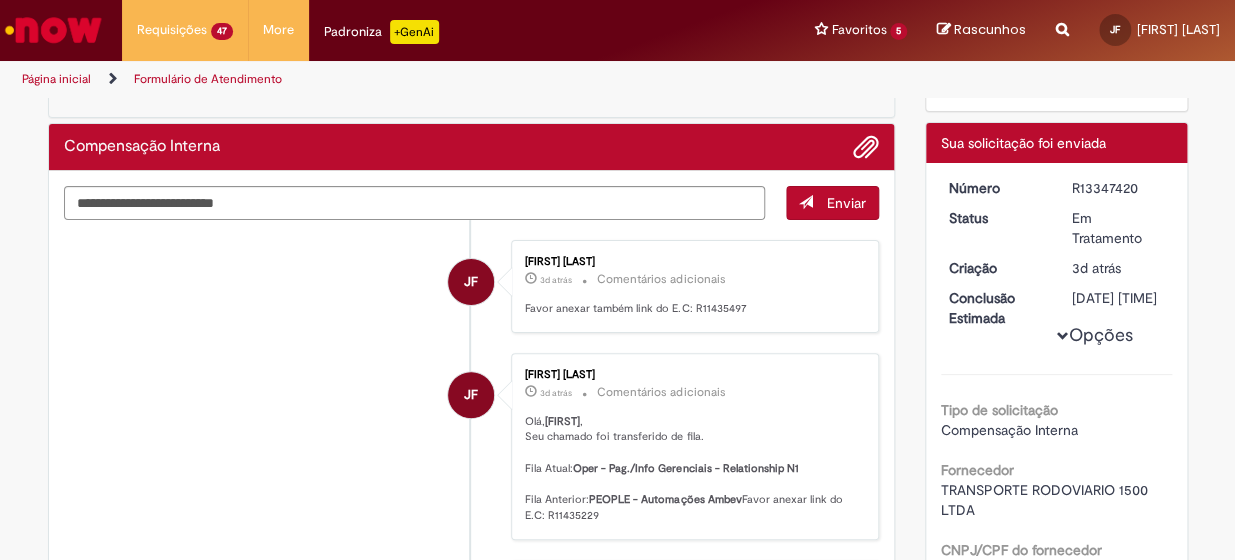 scroll, scrollTop: 90, scrollLeft: 0, axis: vertical 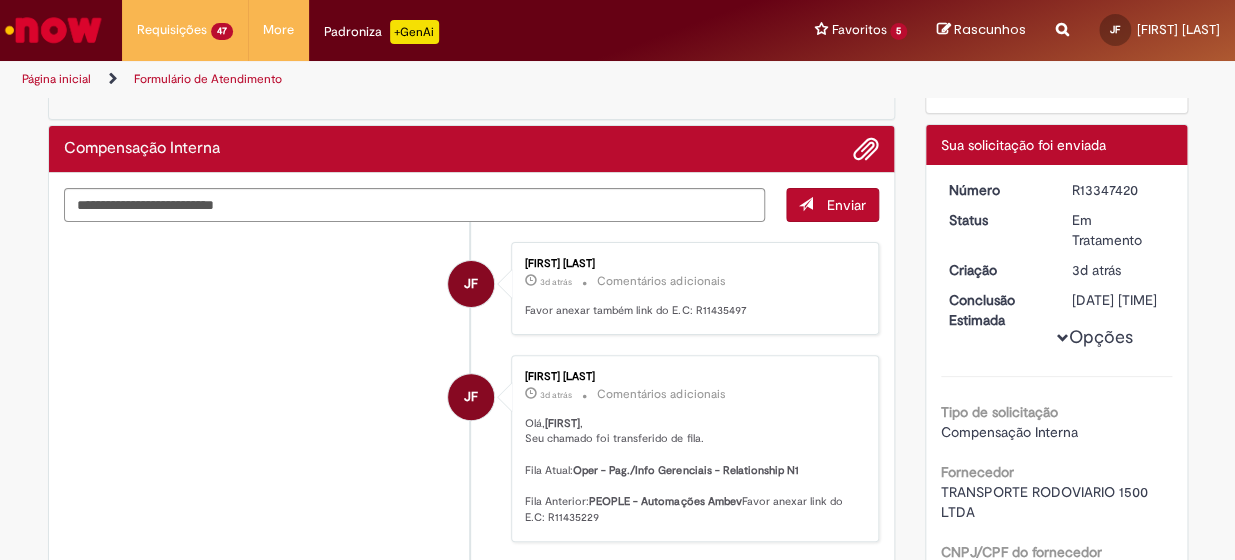 click on "R13347420" at bounding box center [1118, 190] 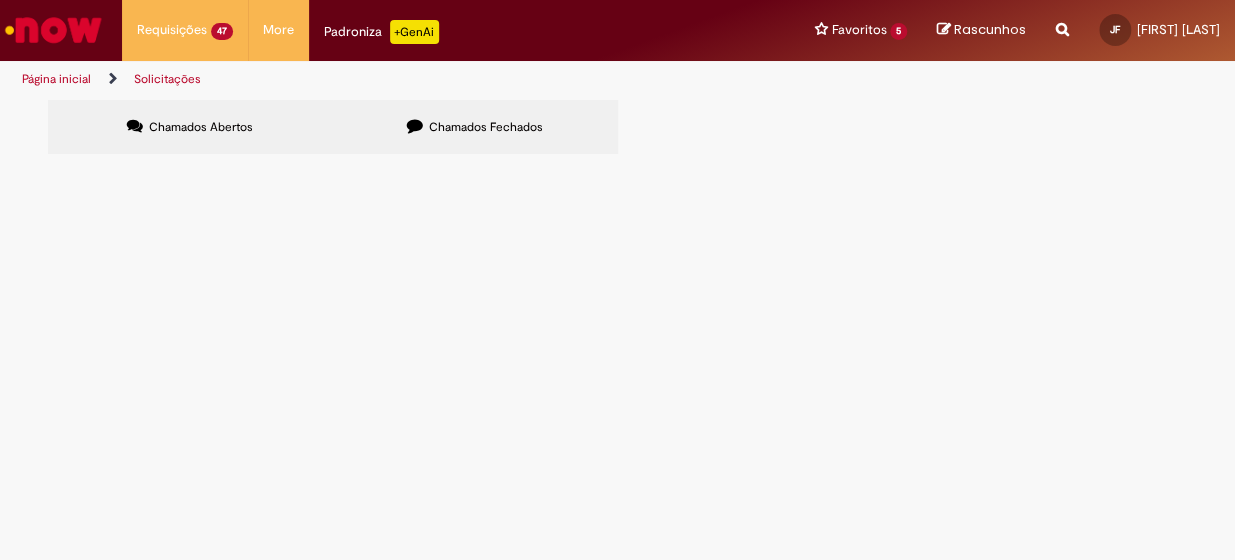 scroll, scrollTop: 0, scrollLeft: 0, axis: both 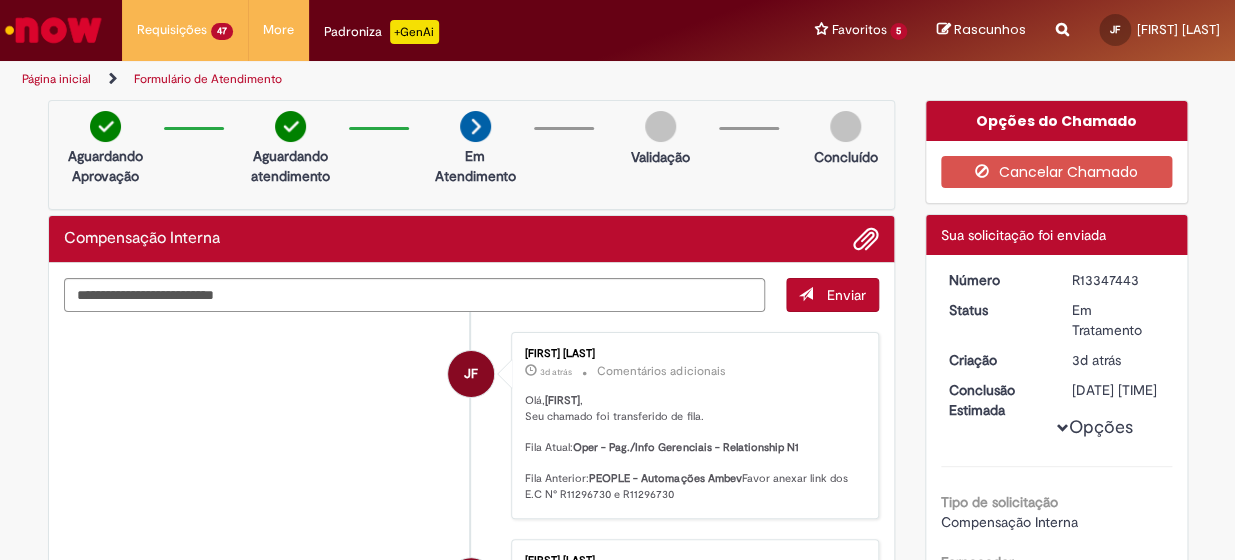 click on "R13347443" at bounding box center (1118, 280) 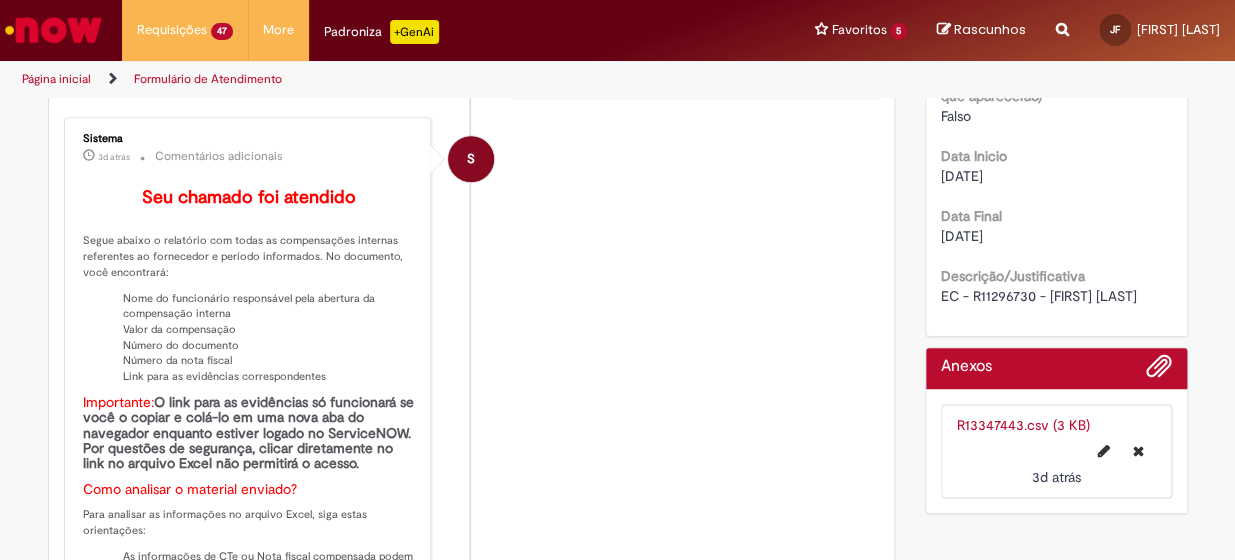 scroll, scrollTop: 727, scrollLeft: 0, axis: vertical 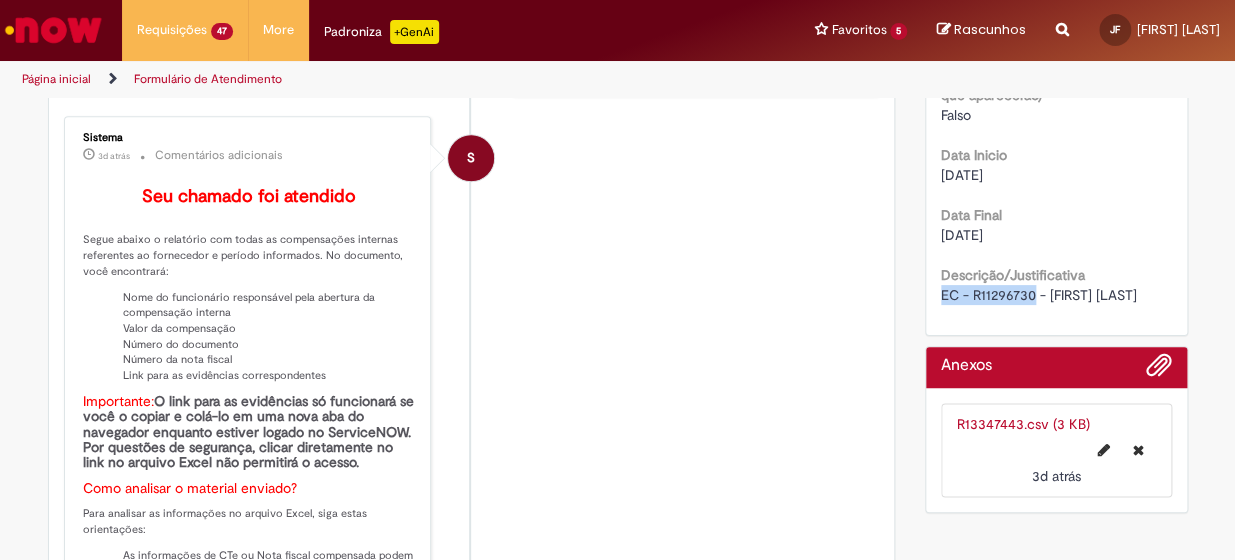 drag, startPoint x: 930, startPoint y: 310, endPoint x: 1026, endPoint y: 317, distance: 96.25487 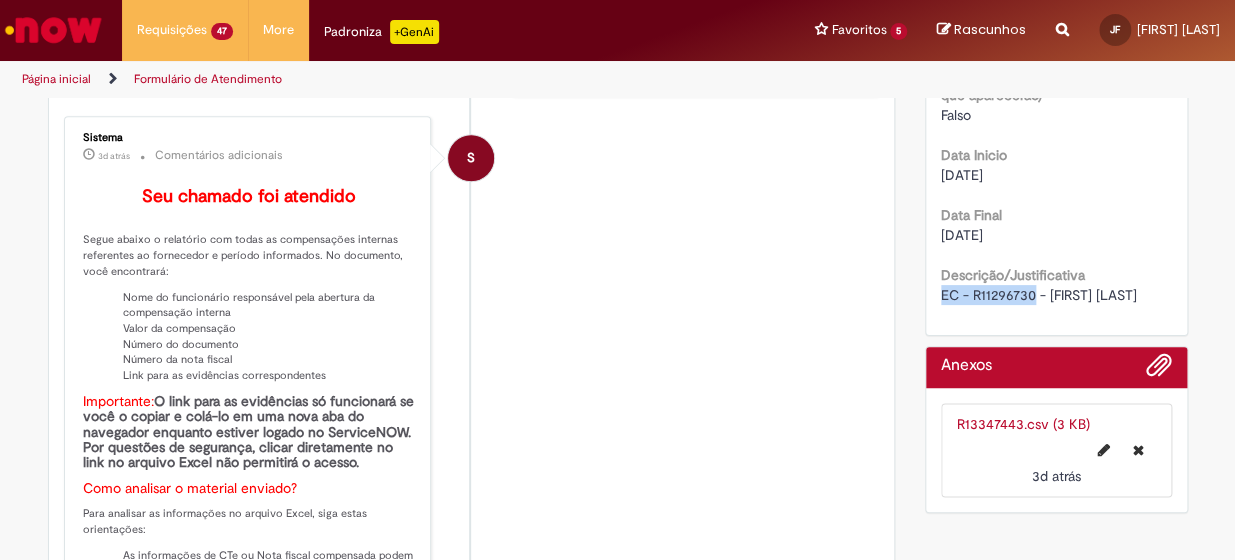 click on "Número
R13347443
Status
Em Tratamento
Criação
3d atrás 3 dias atrás
Conclusão Estimada
[DATE] [TIME]
Opções
Tipo de solicitação
Compensação Interna
Fornecedor
TRANSPORTE RODOVIARIO 1500 LTDA
CNPJ/CPF do fornecedor
[NUMBER]
Código SAP do Fornecedor
[NUMBER]
Não consegui encontrar meu fornecedor(marque esta opção e preencha manualmente os campos que aparecerão)
Falso
Data Inicio
[DATE]
Data Final
[DATE]
Descrição/Justificativa
EC - R11296730 - [FIRST] [LAST]" at bounding box center [472, 517] 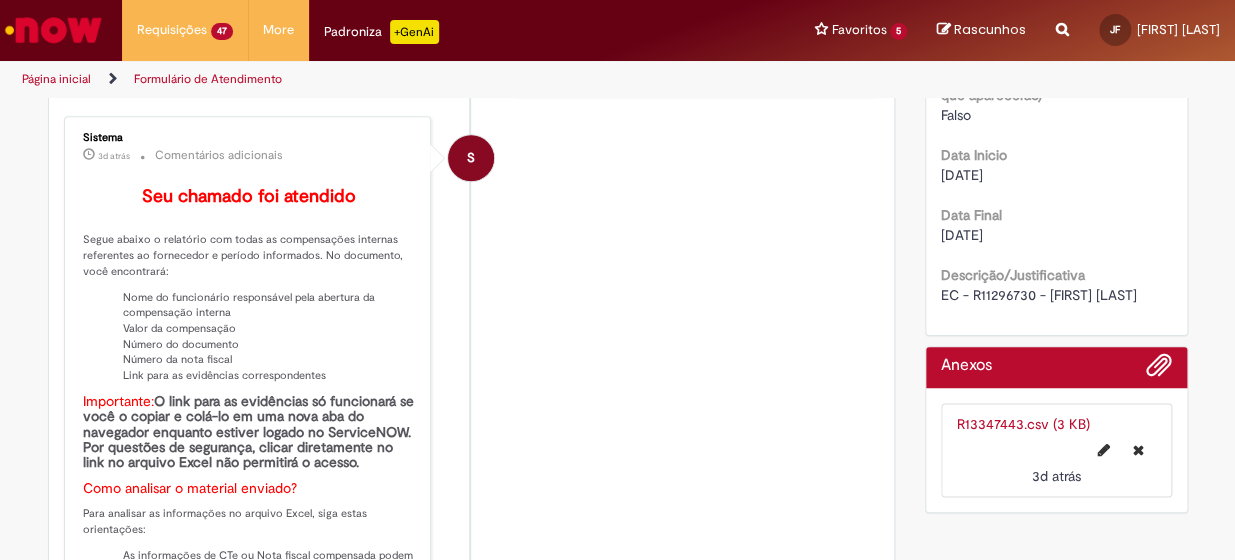 click on "Número
R13347443
Status
Em Tratamento
Criação
3d atrás 3 dias atrás
Conclusão Estimada
[DATE] [TIME]
Opções
Tipo de solicitação
Compensação Interna
Fornecedor
TRANSPORTE RODOVIARIO 1500 LTDA
CNPJ/CPF do fornecedor
[NUMBER]
Código SAP do Fornecedor
[NUMBER]
Não consegui encontrar meu fornecedor(marque esta opção e preencha manualmente os campos que aparecerão)
Falso
Data Inicio
[DATE]
Data Final
[DATE]
Descrição/Justificativa
EC - R11296730 - [FIRST] [LAST]" at bounding box center (472, 517) 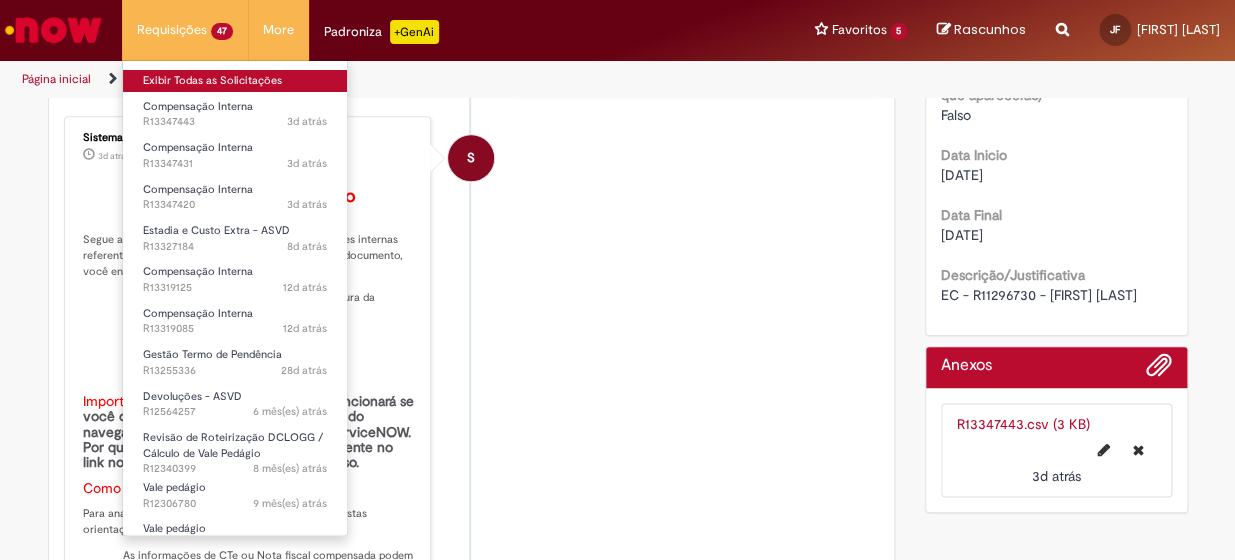 click on "Exibir Todas as Solicitações" at bounding box center [235, 81] 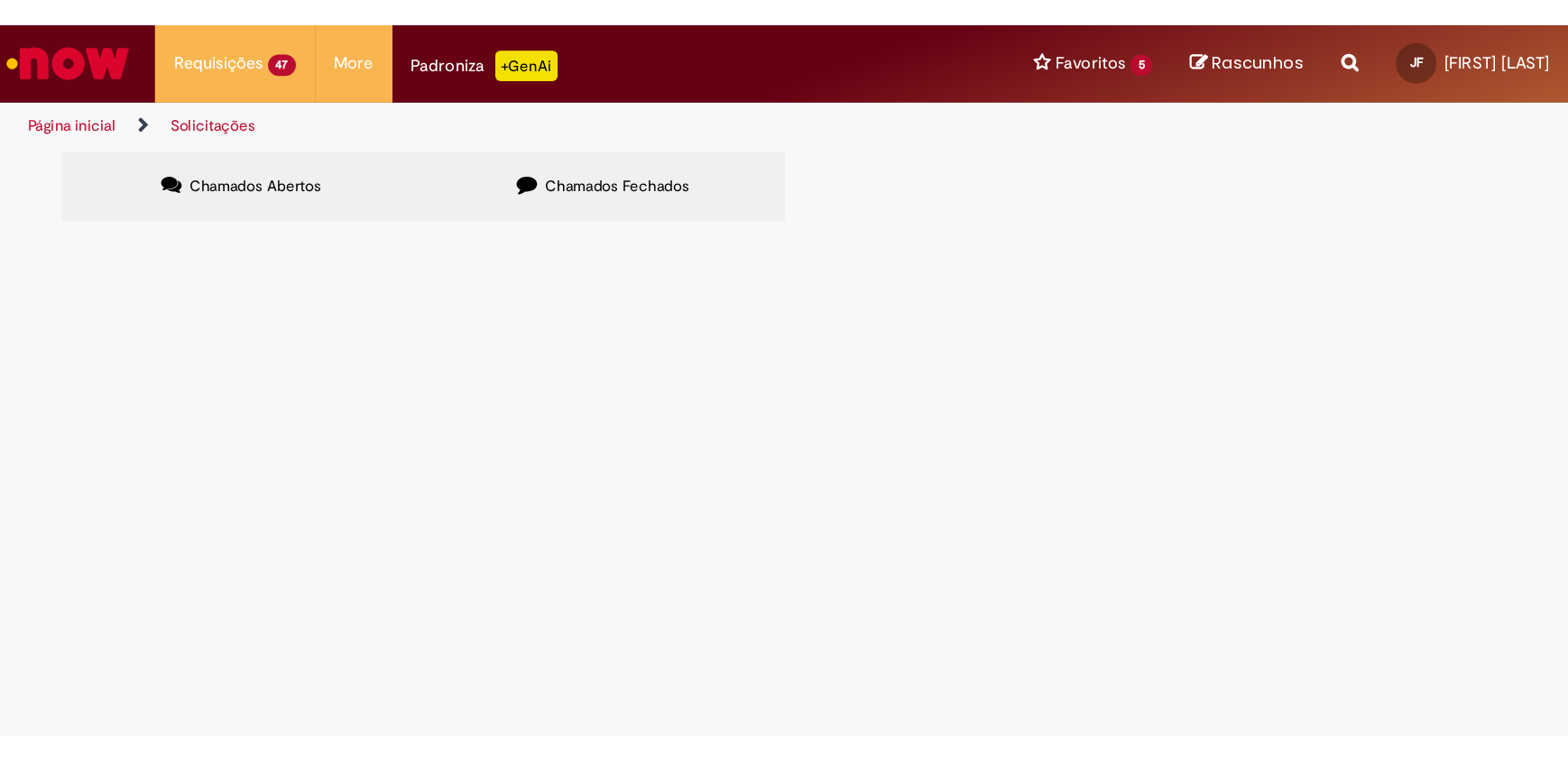 scroll, scrollTop: 0, scrollLeft: 0, axis: both 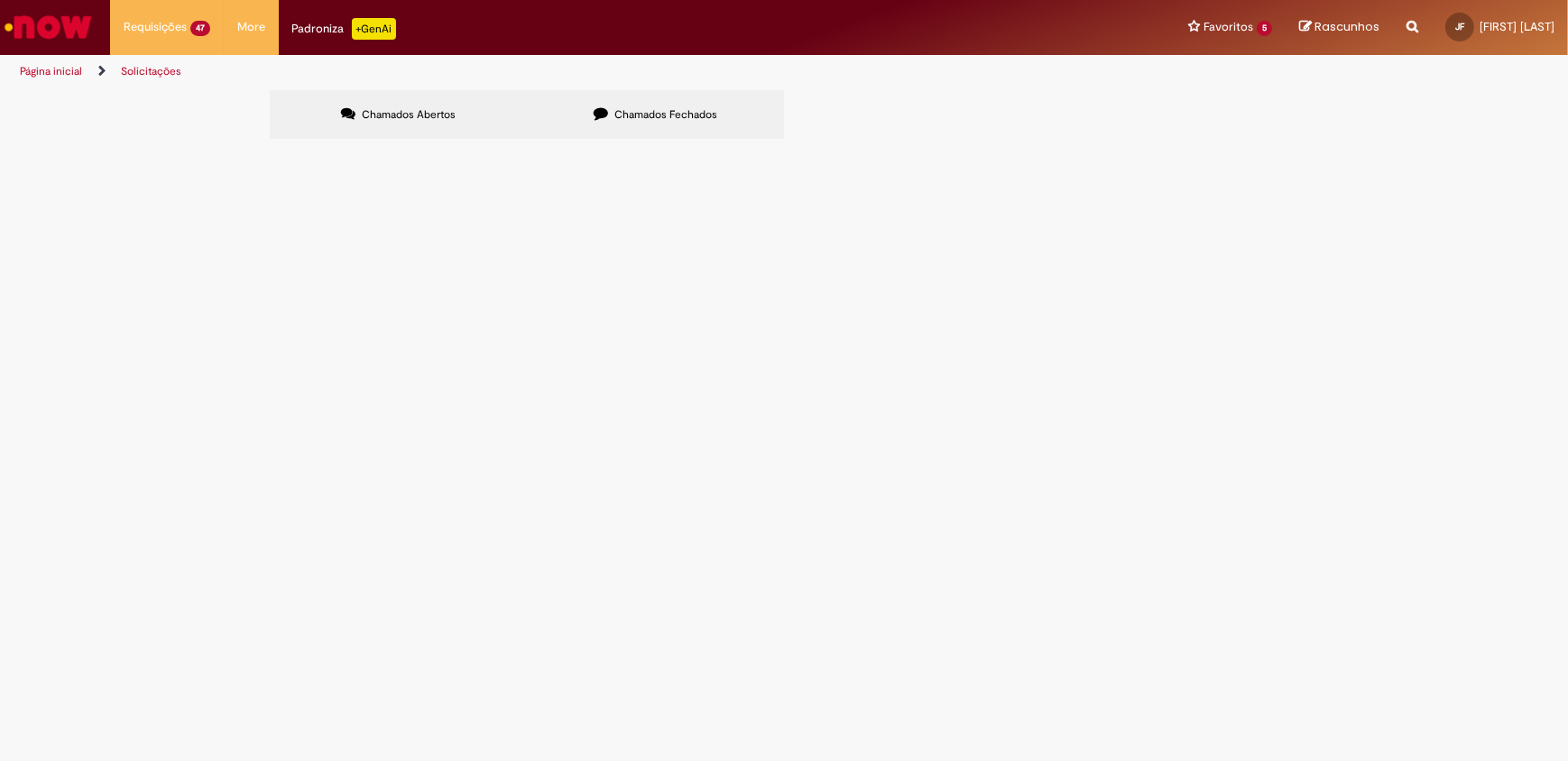 click on "Segue em anexo relação dos conhecimentos vencidos até o momento." at bounding box center [0, 0] 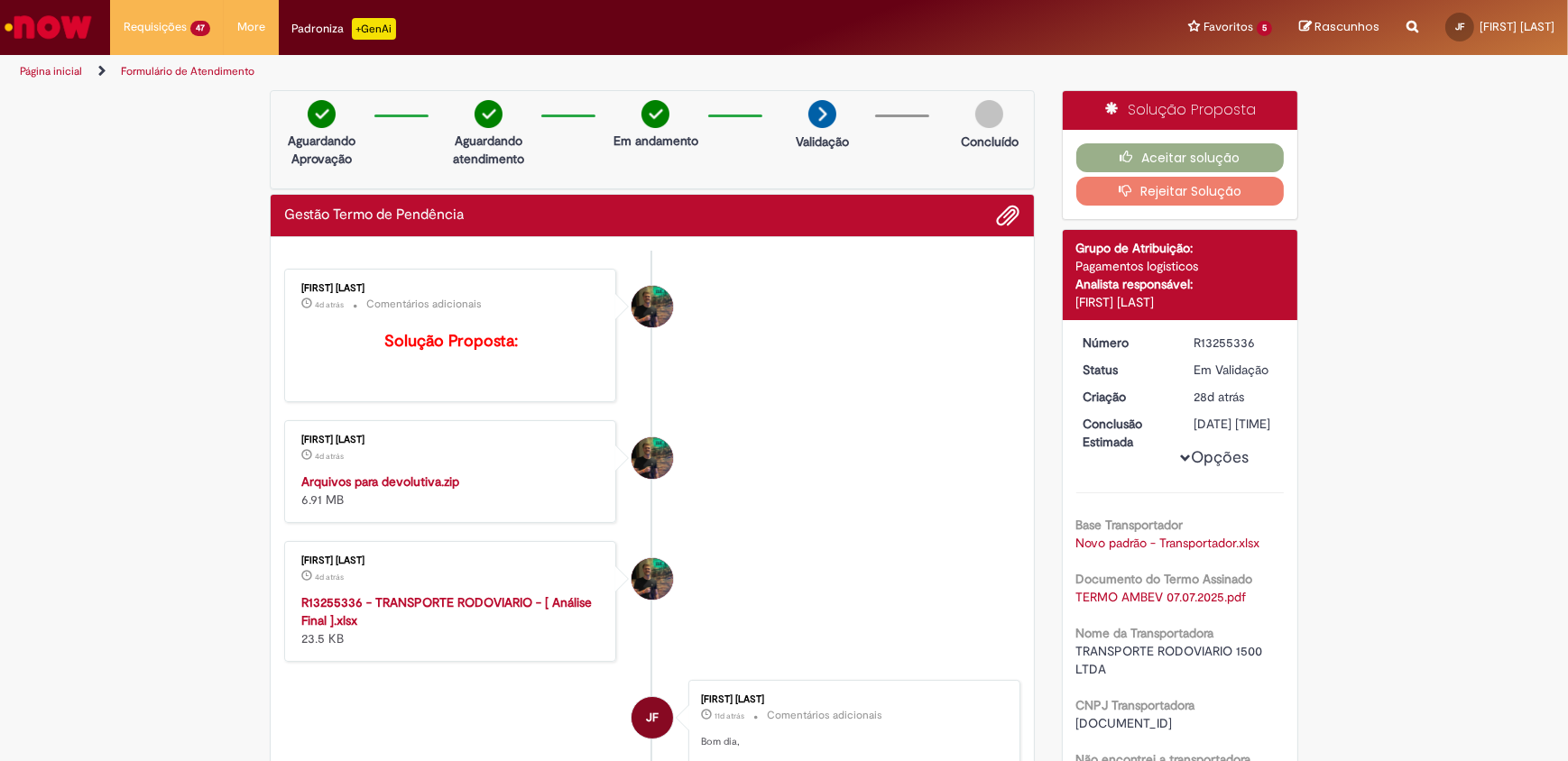 click on "R13255336 - TRANSPORTE RODOVIARIO - [ Análise Final ].xlsx" at bounding box center [447, 611] 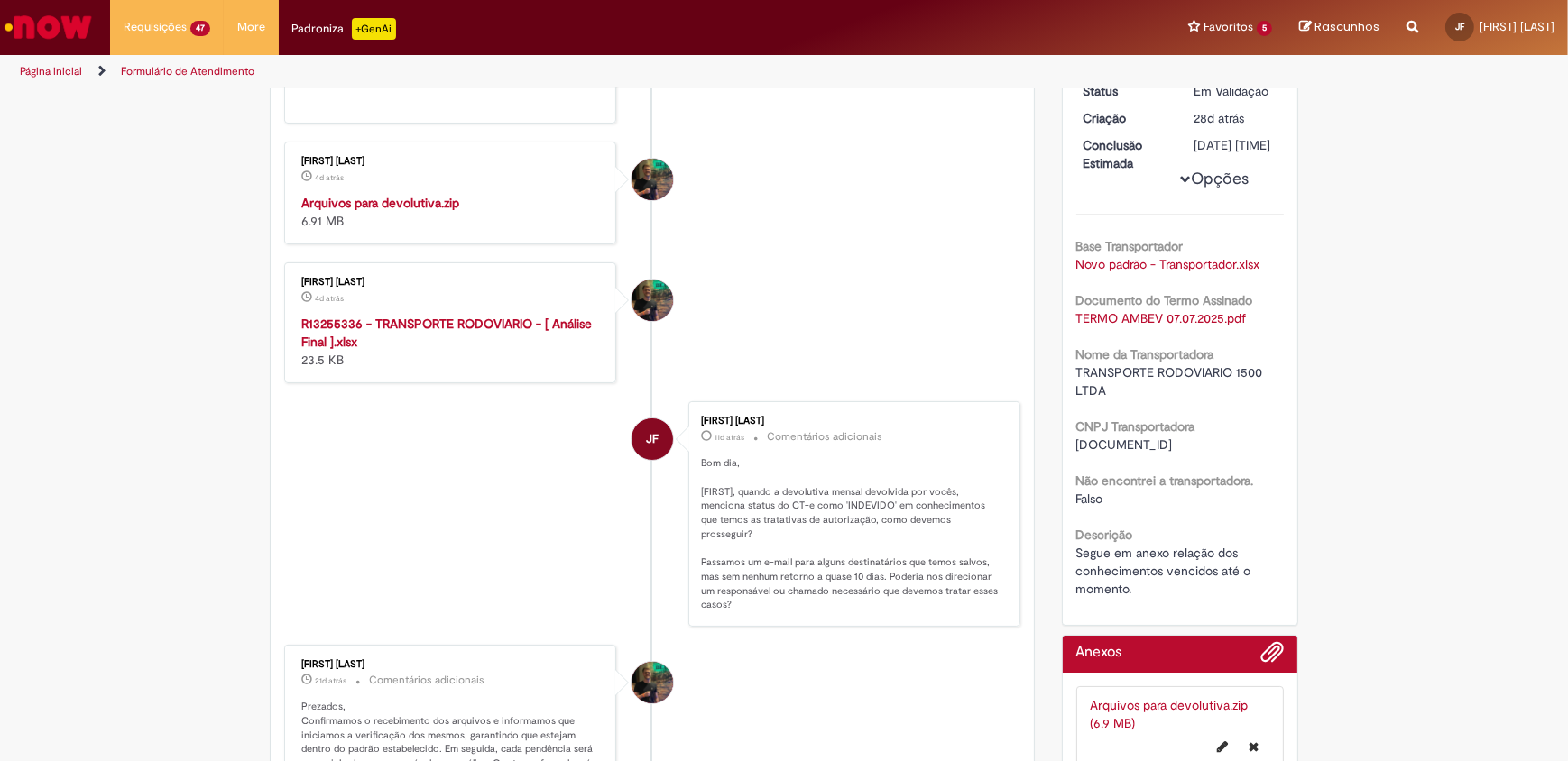 scroll, scrollTop: 0, scrollLeft: 0, axis: both 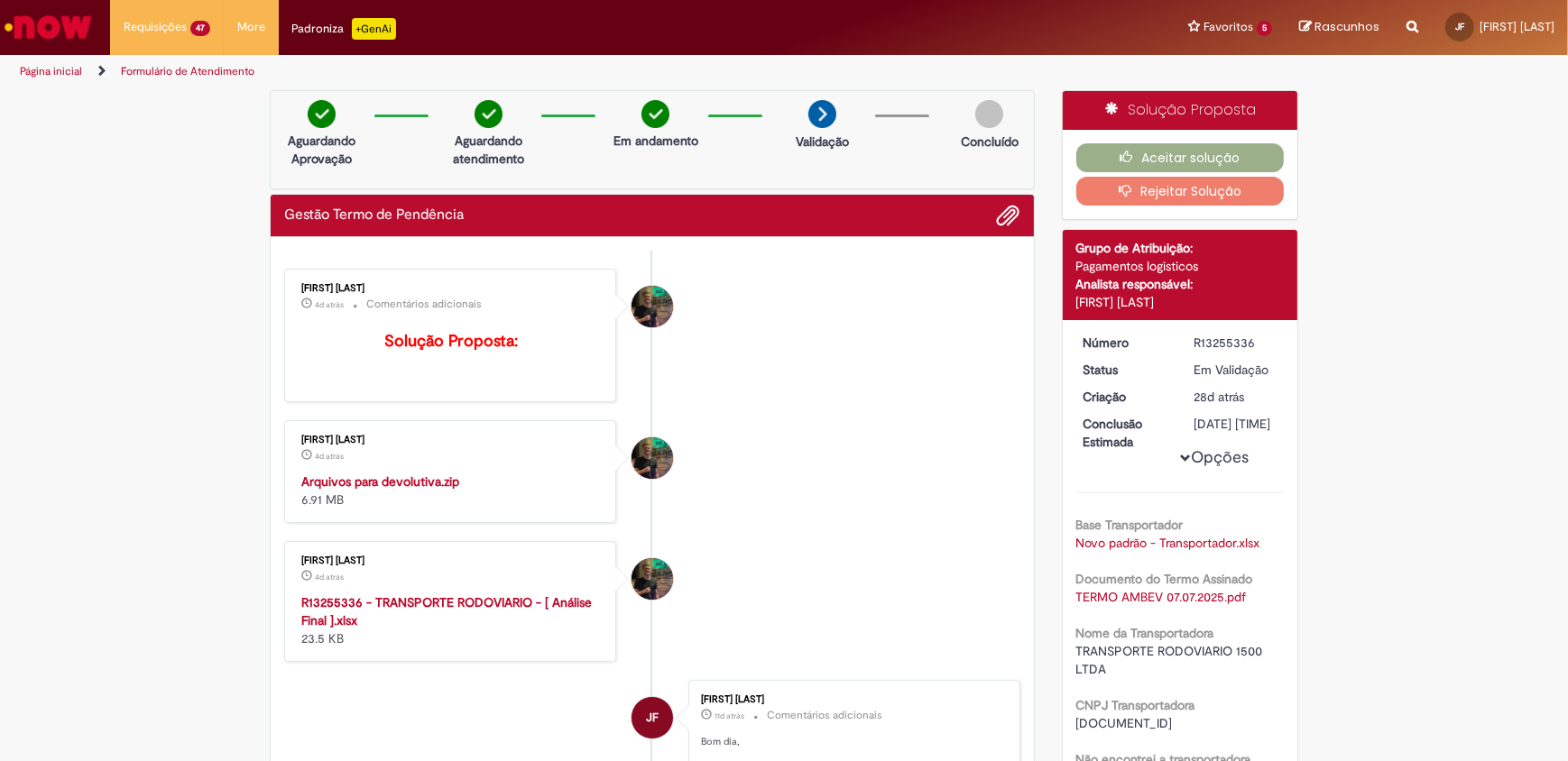 click on "Verificar Código de Barras
Aguardando Aprovação
Aguardando atendimento
Em Atendimento
Em Atendimento
Validação
Concluído
Compensação Interna
Enviar
JF
[FIRST] [LAST]
3d atrás 3 dias atrás     Comentários adicionais
Favor anexar também link do E.C: R11435497
JF" at bounding box center (784, 813) 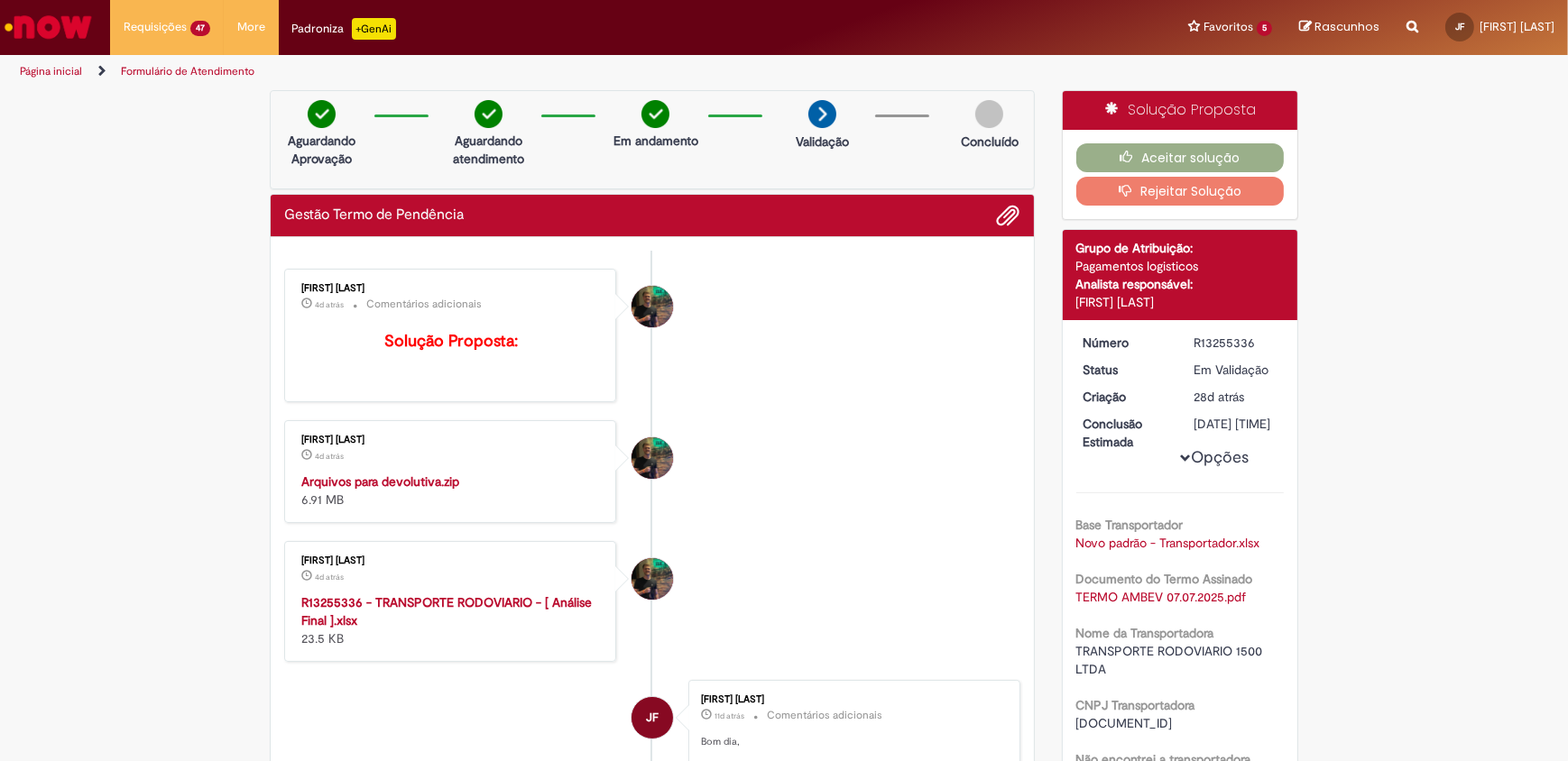 click on "[FIRST] [LAST]
4d atrás 4 dias atrás
Arquivos para devolutiva.zip  6.91 MB" at bounding box center (450, 472) 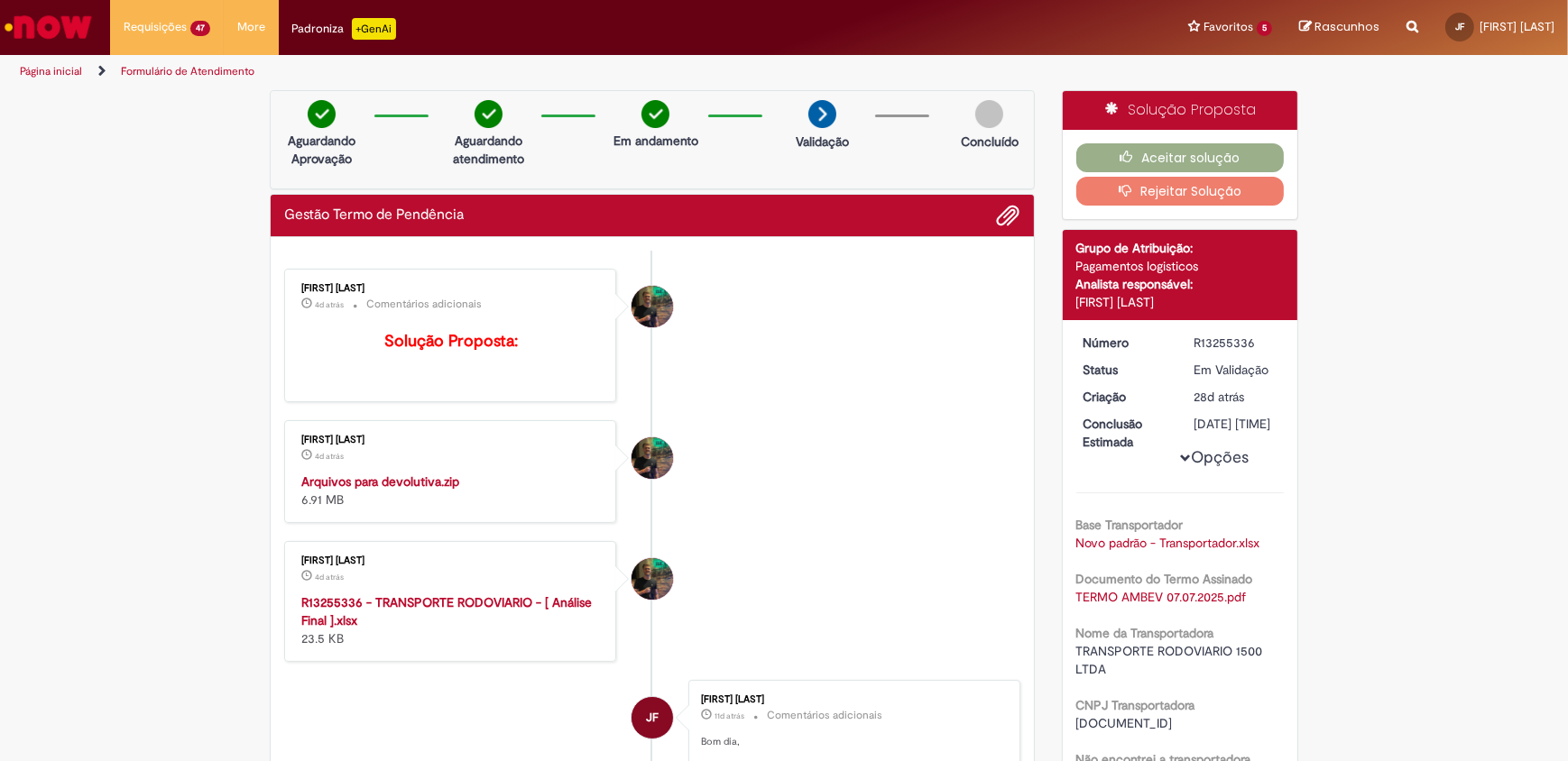 click on "Verificar Código de Barras
Aguardando Aprovação
Aguardando atendimento
Em Atendimento
Em Atendimento
Validação
Concluído
Compensação Interna
Enviar
JF
[FIRST] [LAST]
3d atrás 3 dias atrás     Comentários adicionais
Favor anexar também link do E.C: R11435497
JF" at bounding box center [784, 813] 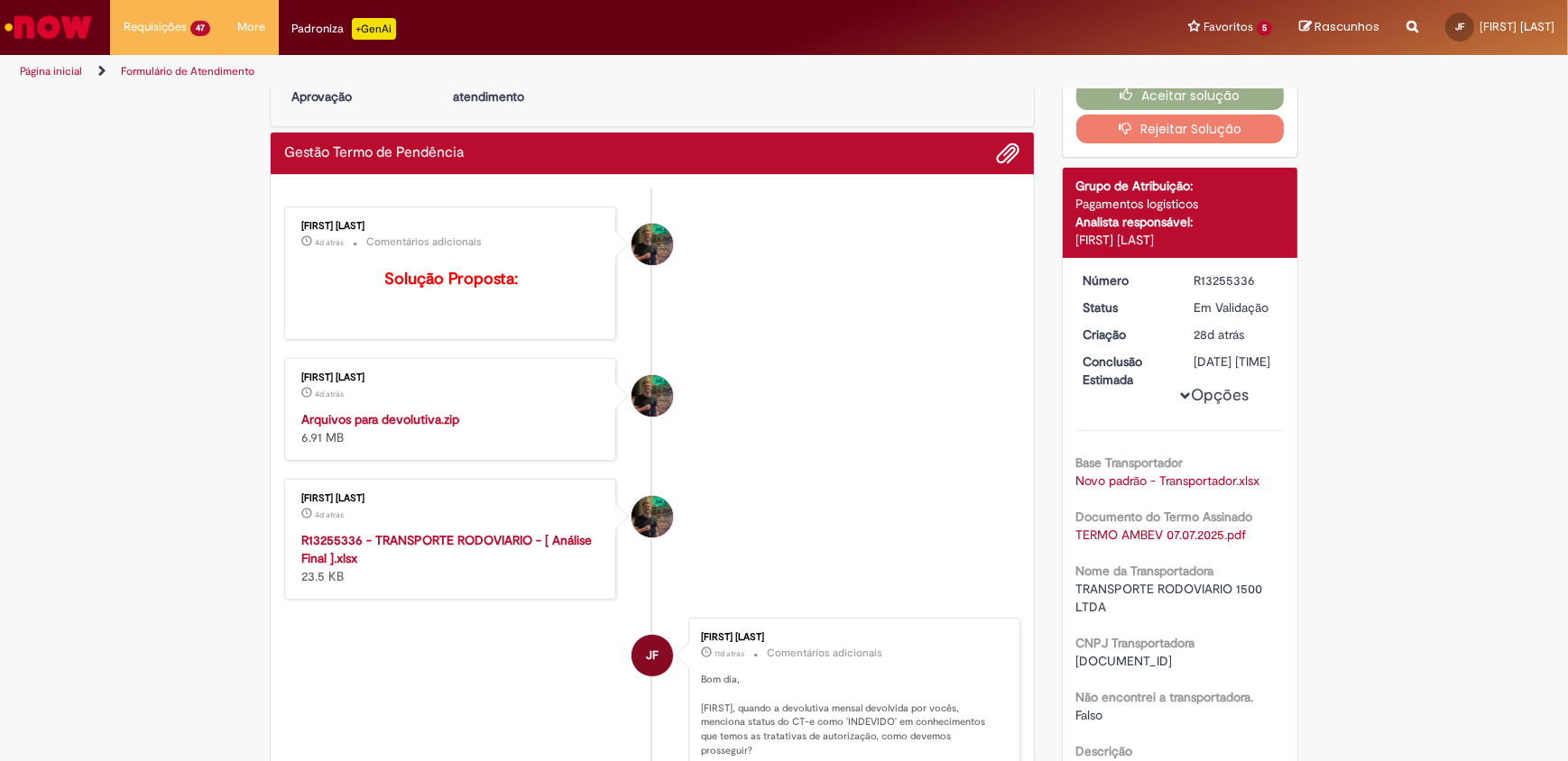 scroll, scrollTop: 163, scrollLeft: 0, axis: vertical 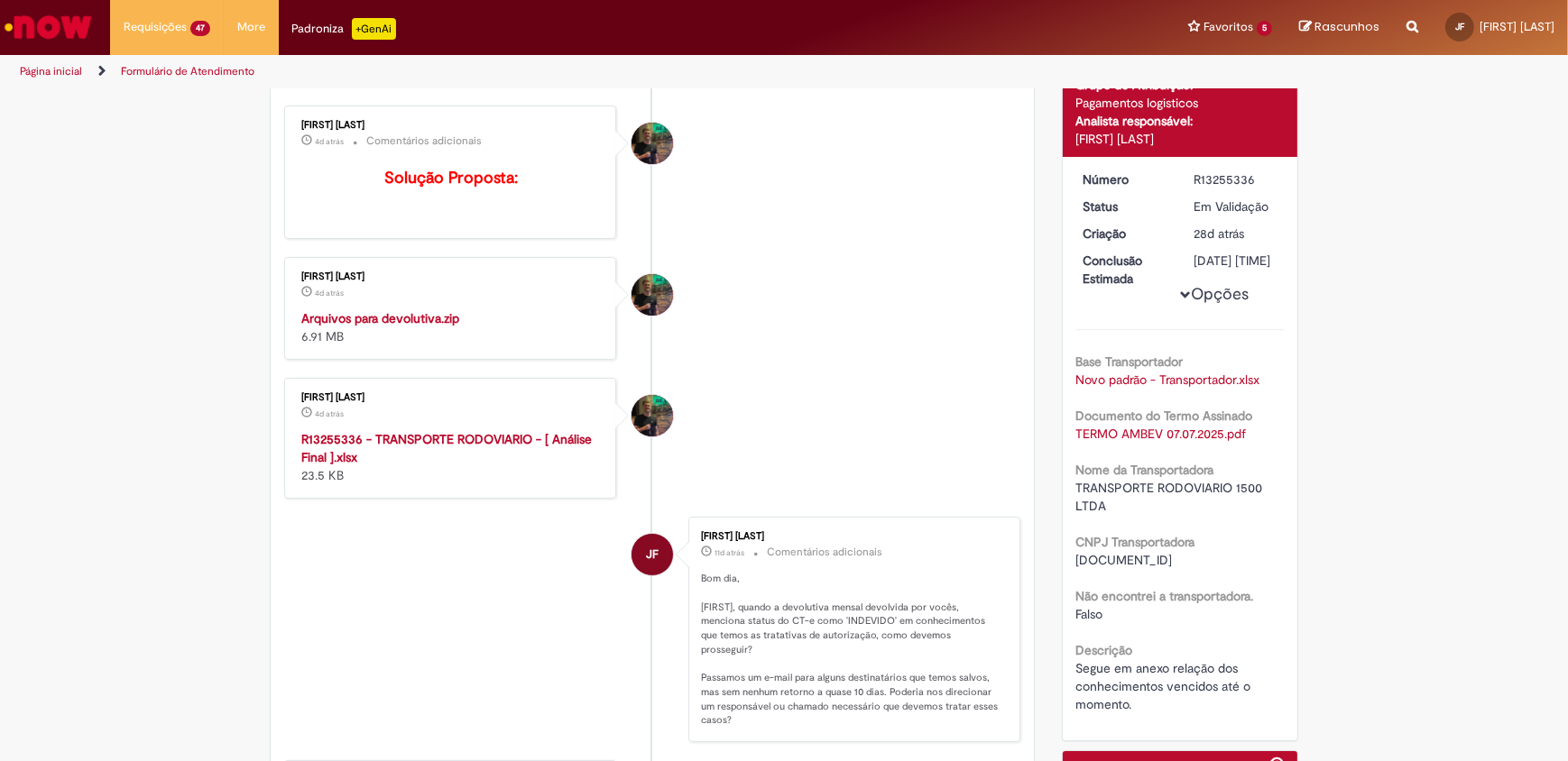 click on "JF
[FIRST] [LAST]
11d atrás 11 dias atrás     Comentários adicionais
Bom dia,
[FIRST], quando a devolutiva mensal devolvida por vocês, menciona status do CT-e como 'INDEVIDO' em conhecimentos que temos as tratativas de autorização, como devemos prosseguir?
Passamos um e-mail para alguns destinatários que temos salvos, mas sem nenhum retorno a quase 10 dias. Poderia nos direcionar um responsável ou chamado necessário que devemos tratar esses casos?" at bounding box center [652, 629] 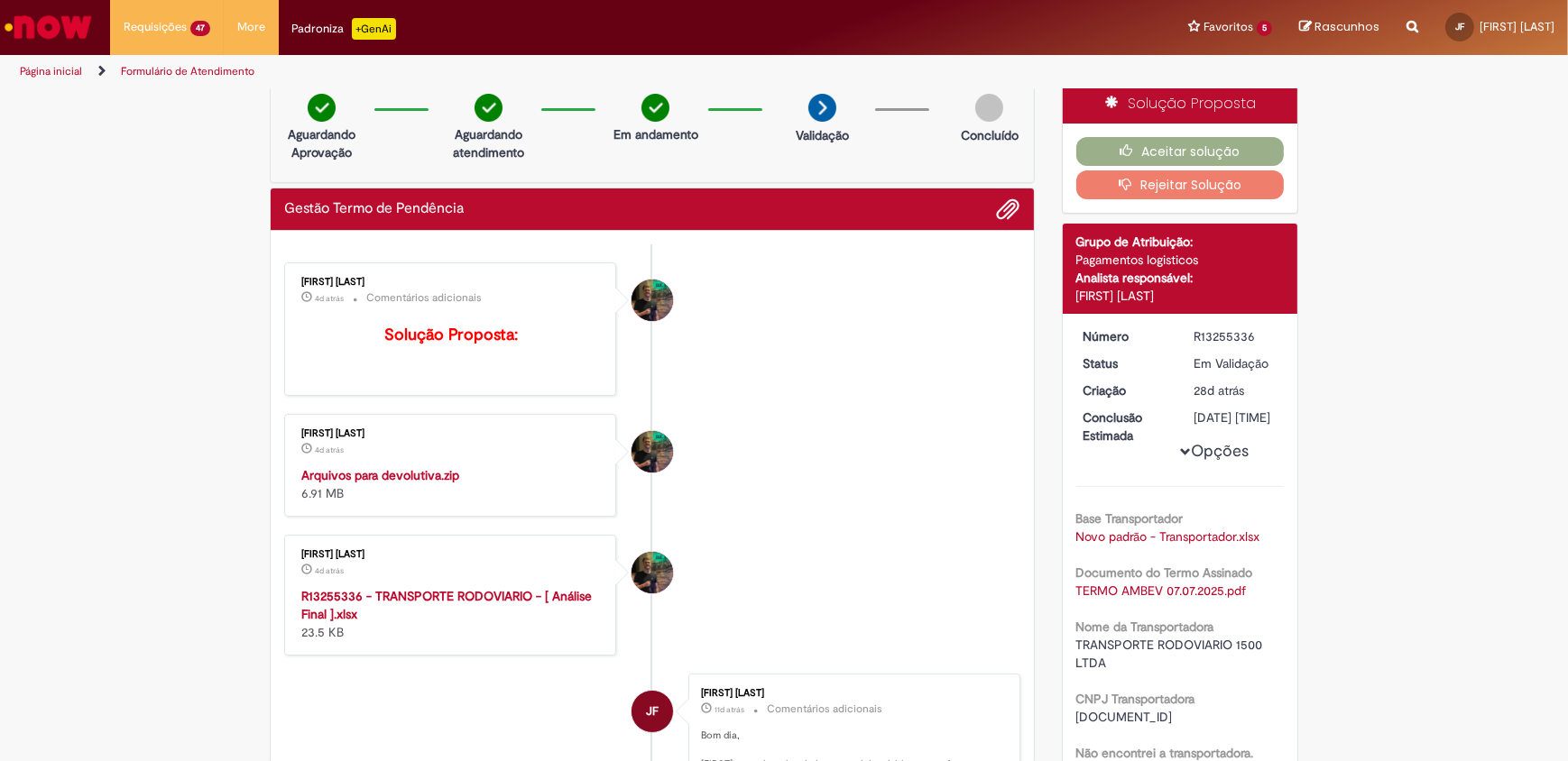 scroll, scrollTop: 0, scrollLeft: 0, axis: both 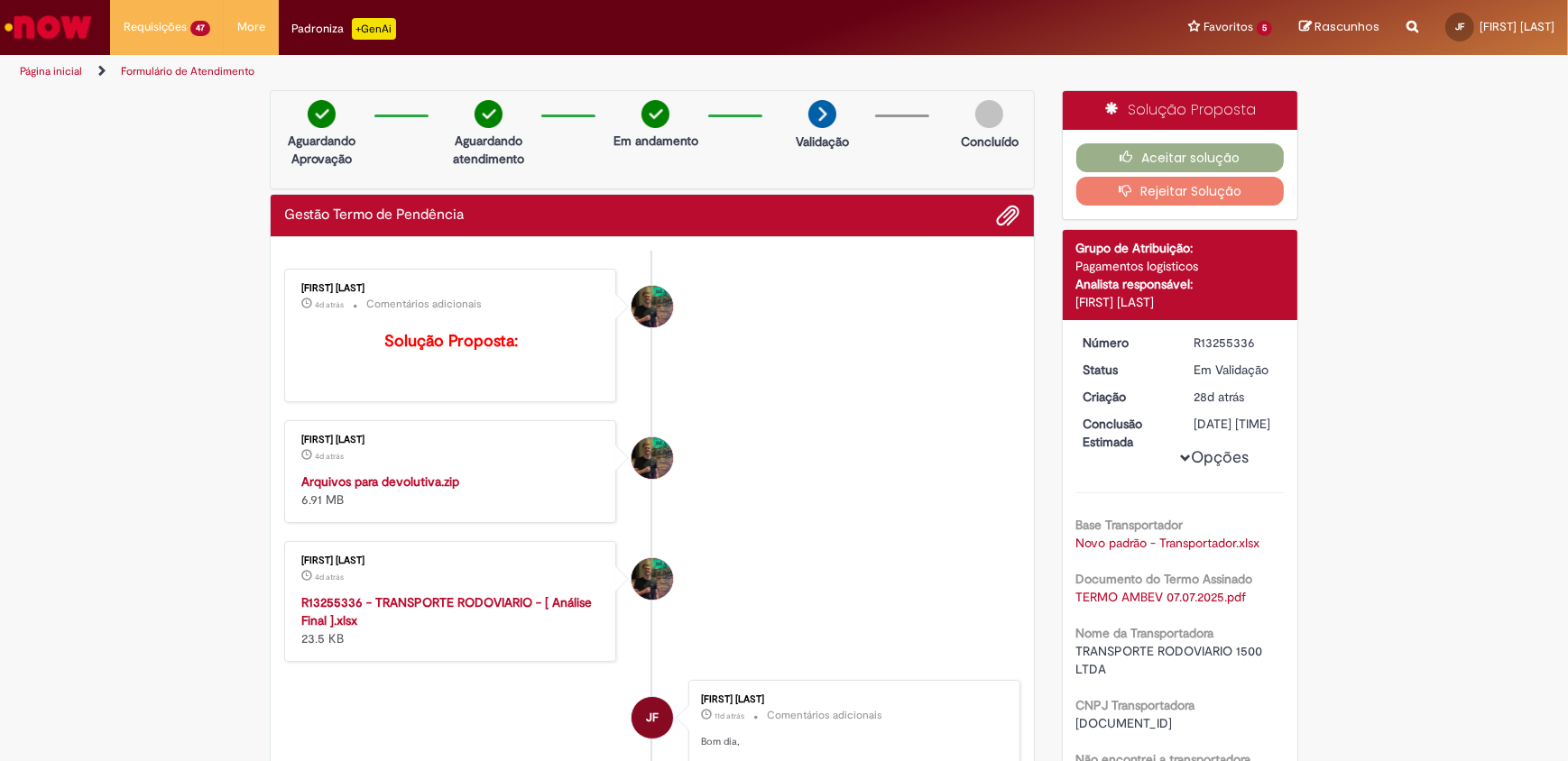 click on "Verificar Código de Barras
Aguardando Aprovação
Aguardando atendimento
Em Atendimento
Em Atendimento
Validação
Concluído
Compensação Interna
Enviar
JF
[FIRST] [LAST]
3d atrás 3 dias atrás     Comentários adicionais
Favor anexar também link do E.C: R11435497
JF" at bounding box center [784, 813] 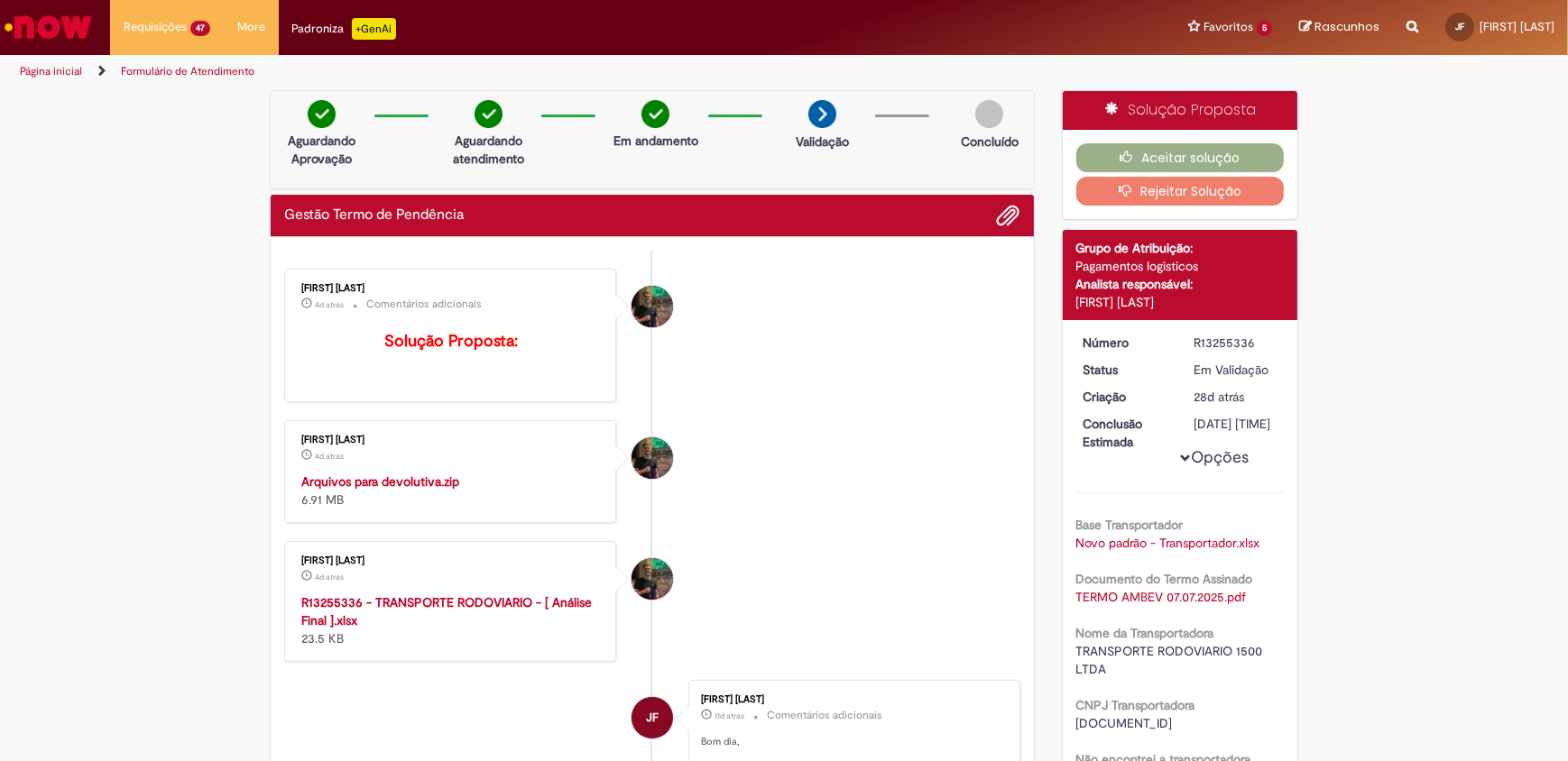click on "Verificar Código de Barras
Aguardando Aprovação
Aguardando atendimento
Em Atendimento
Em Atendimento
Validação
Concluído
Compensação Interna
Enviar
JF
[FIRST] [LAST]
3d atrás 3 dias atrás     Comentários adicionais
Favor anexar também link do E.C: R11435497
JF" at bounding box center (784, 813) 